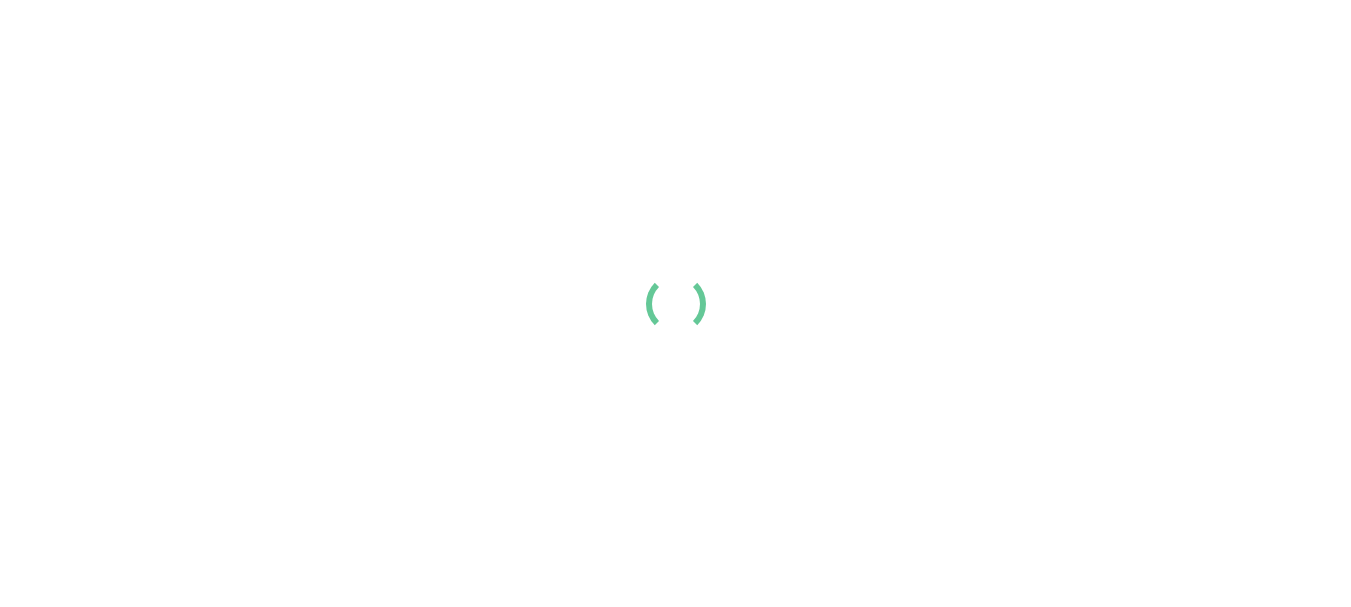 scroll, scrollTop: 0, scrollLeft: 0, axis: both 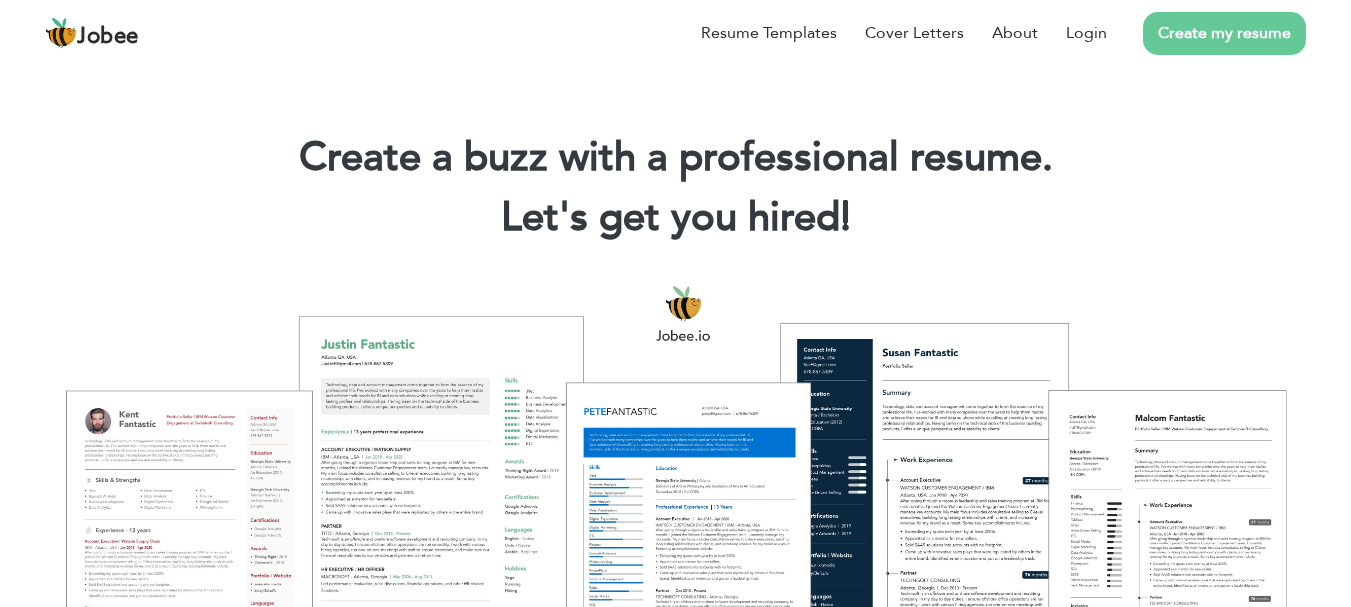 click on "Create my resume" at bounding box center [1224, 33] 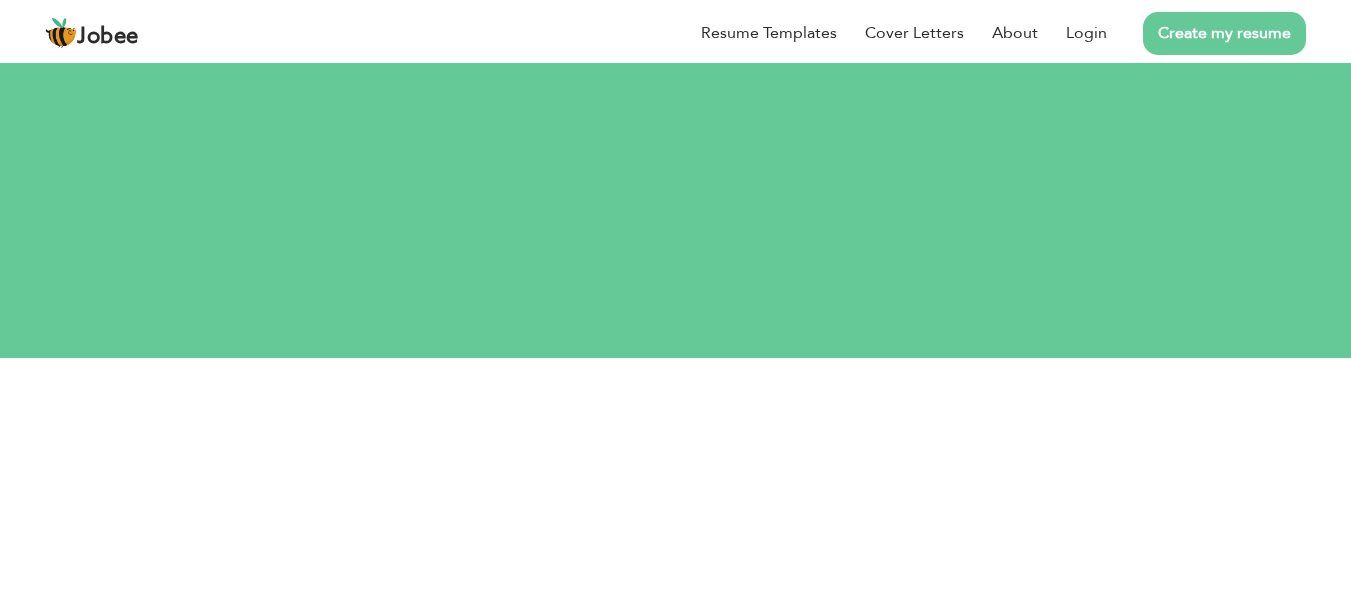 scroll, scrollTop: 200, scrollLeft: 0, axis: vertical 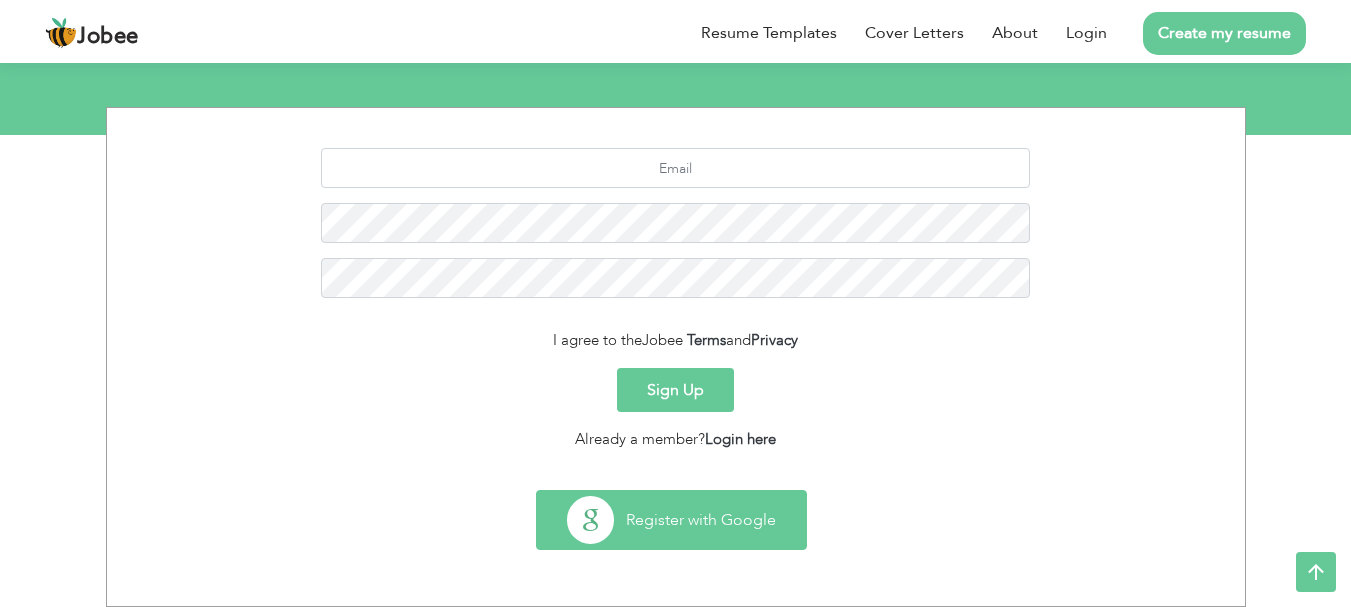click on "Register with Google" at bounding box center (671, 520) 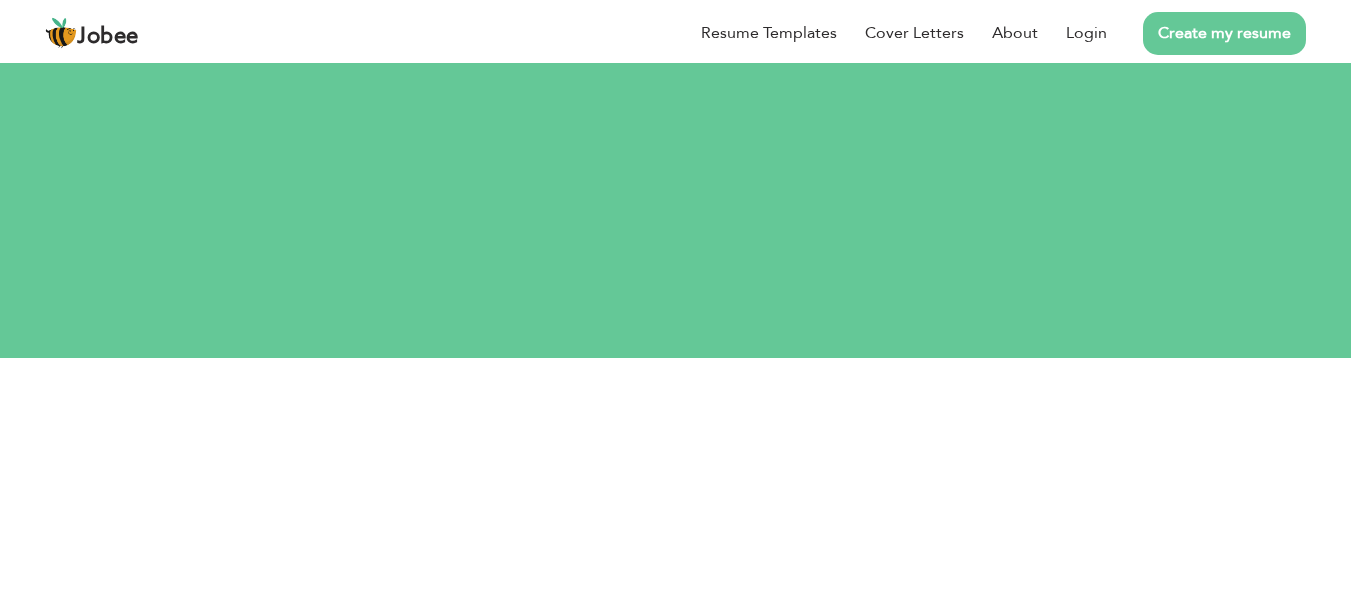 scroll, scrollTop: 0, scrollLeft: 0, axis: both 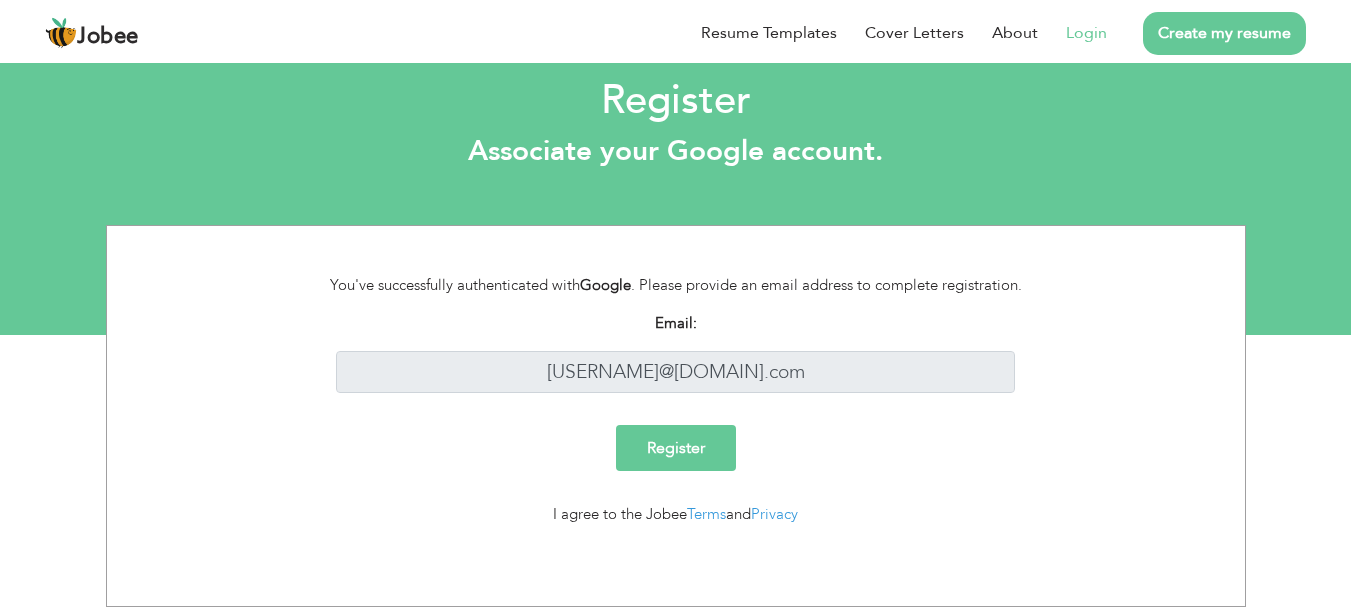 click on "Register" at bounding box center (676, 448) 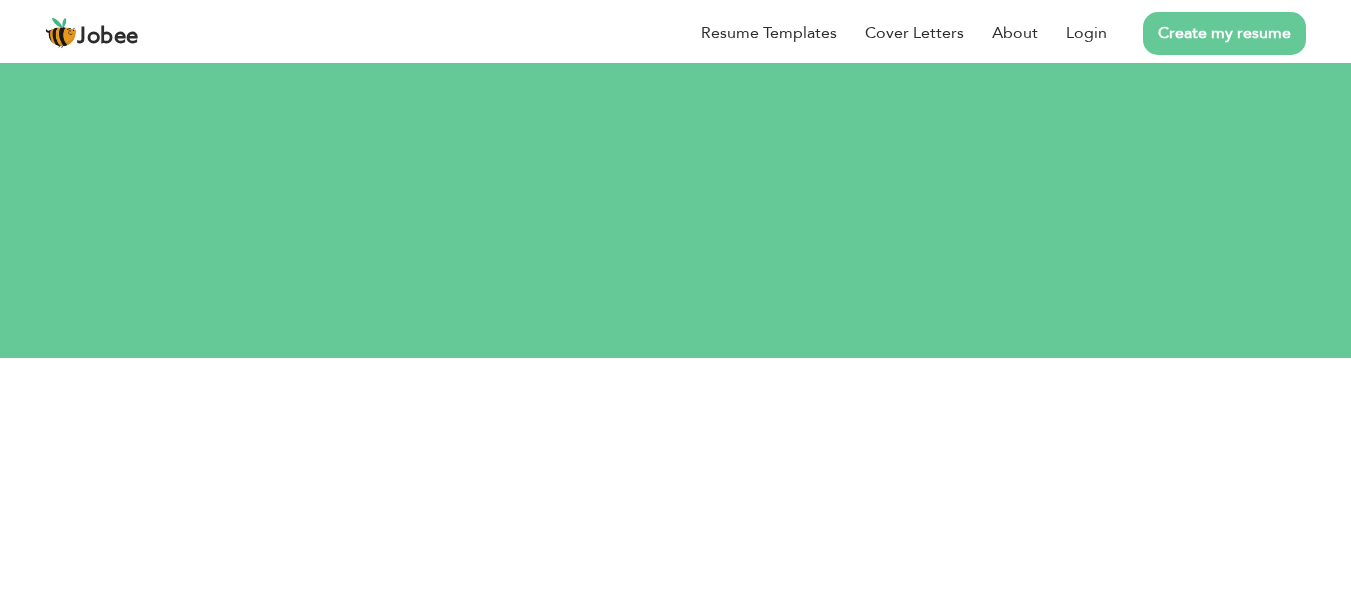 scroll, scrollTop: 0, scrollLeft: 0, axis: both 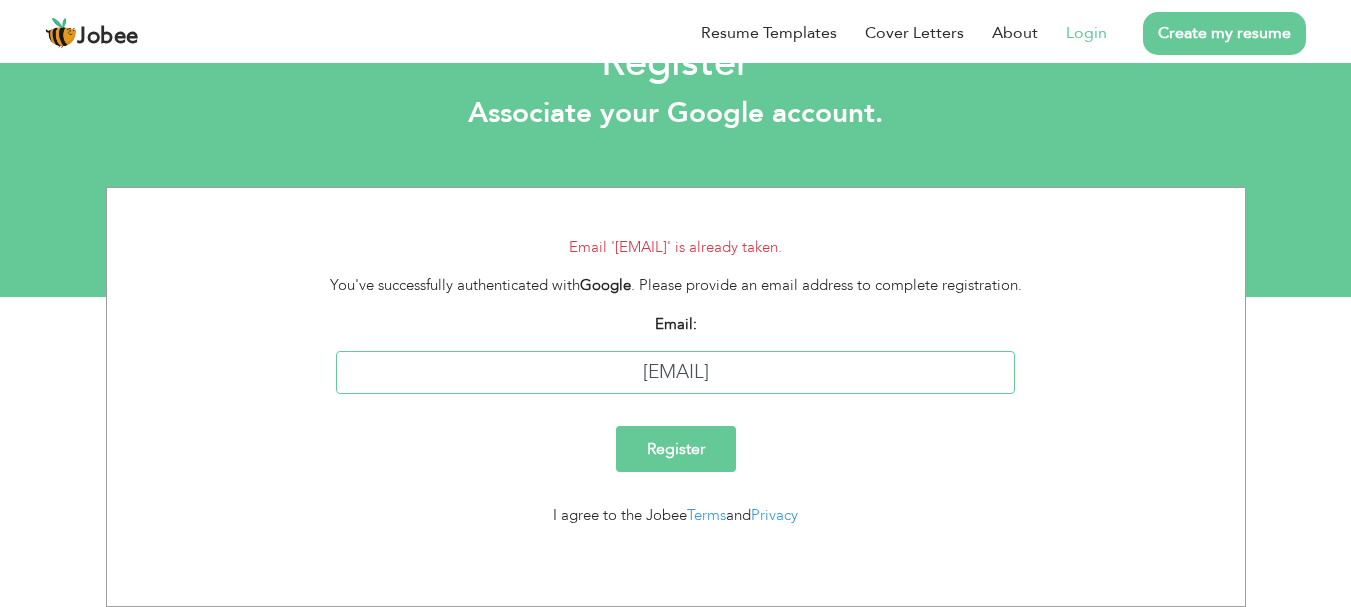 click on "[USERNAME]@[DOMAIN].com" at bounding box center (675, 372) 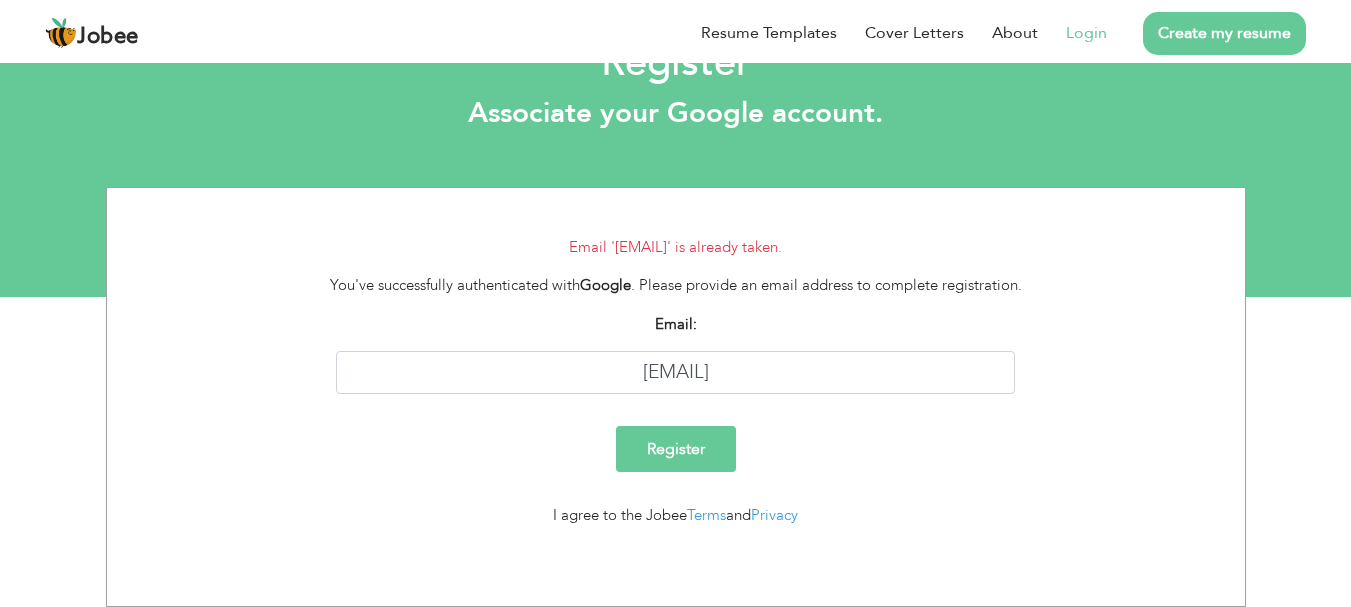 click on "Register" at bounding box center [675, 449] 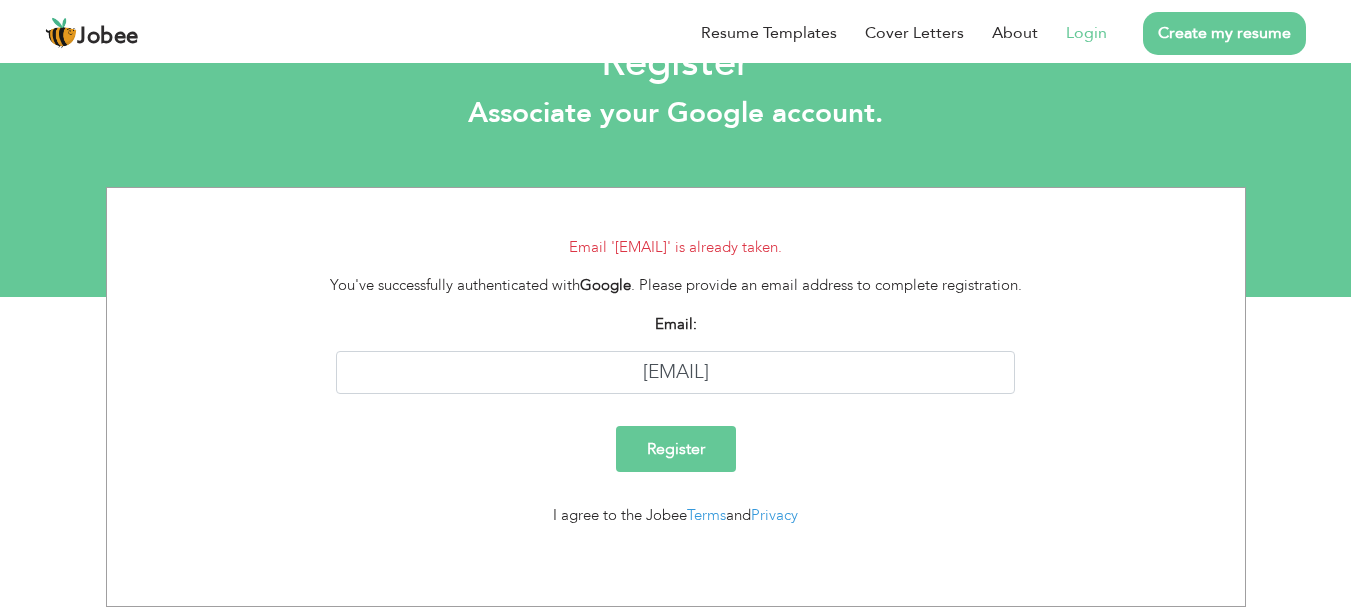 click on "Login" at bounding box center [1072, 33] 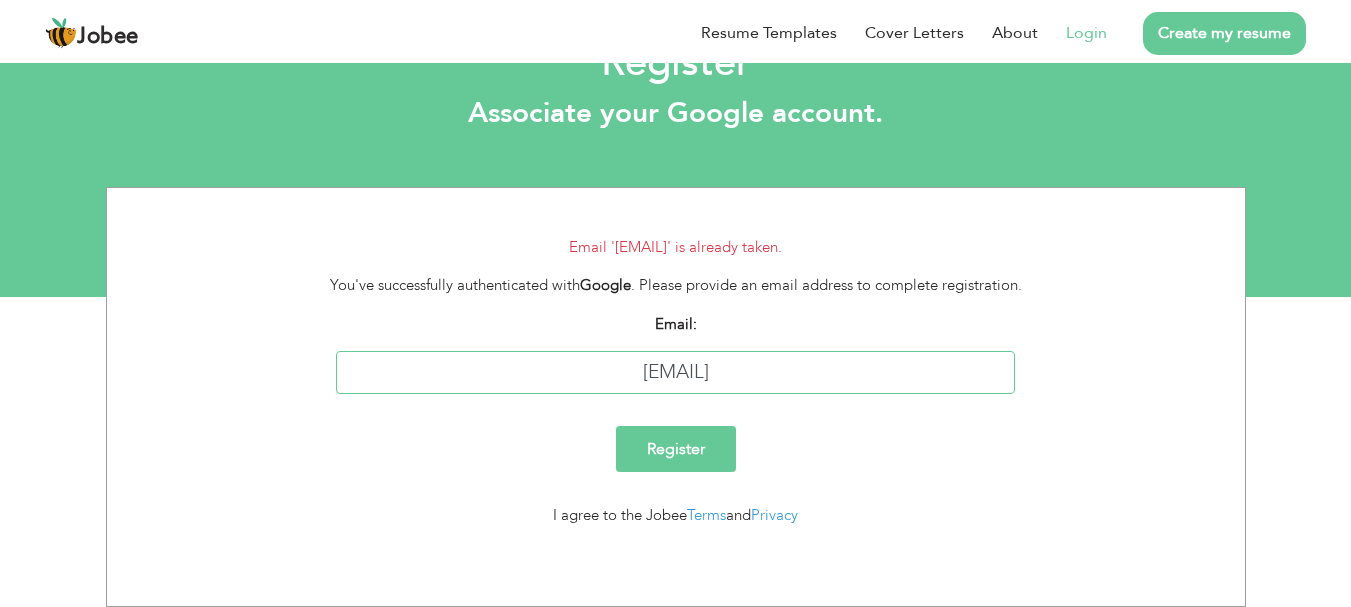 click on "salman.latifg14@gmail.com" at bounding box center (675, 372) 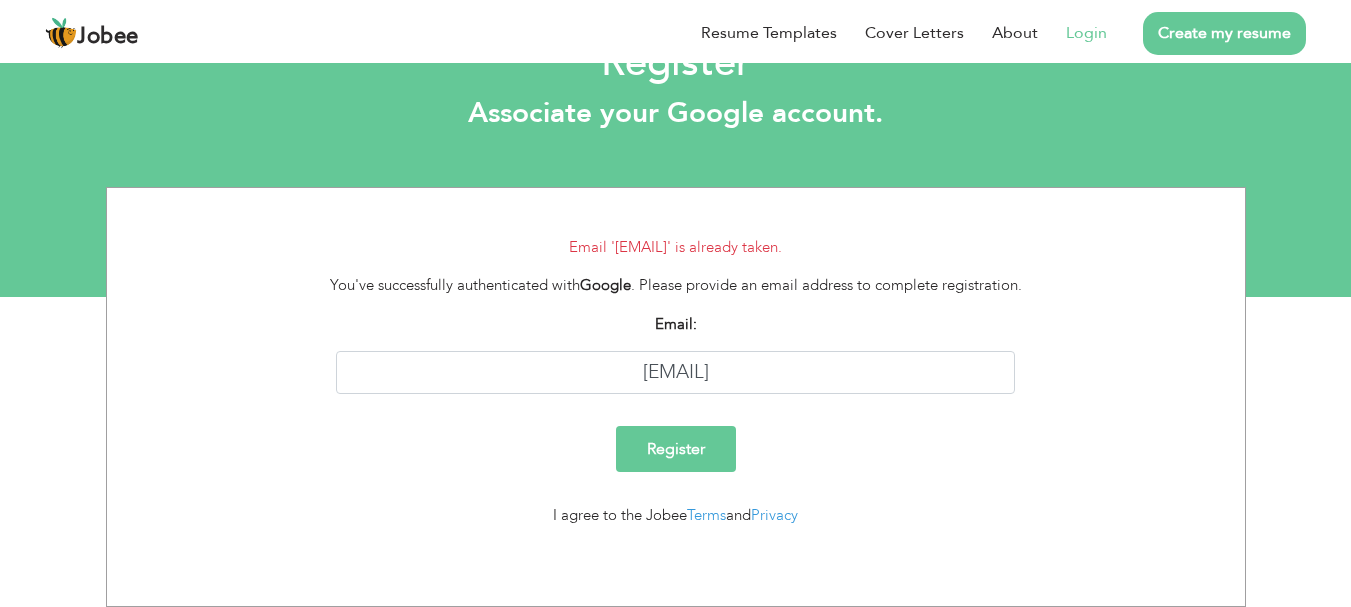 click on "Login" at bounding box center (1086, 33) 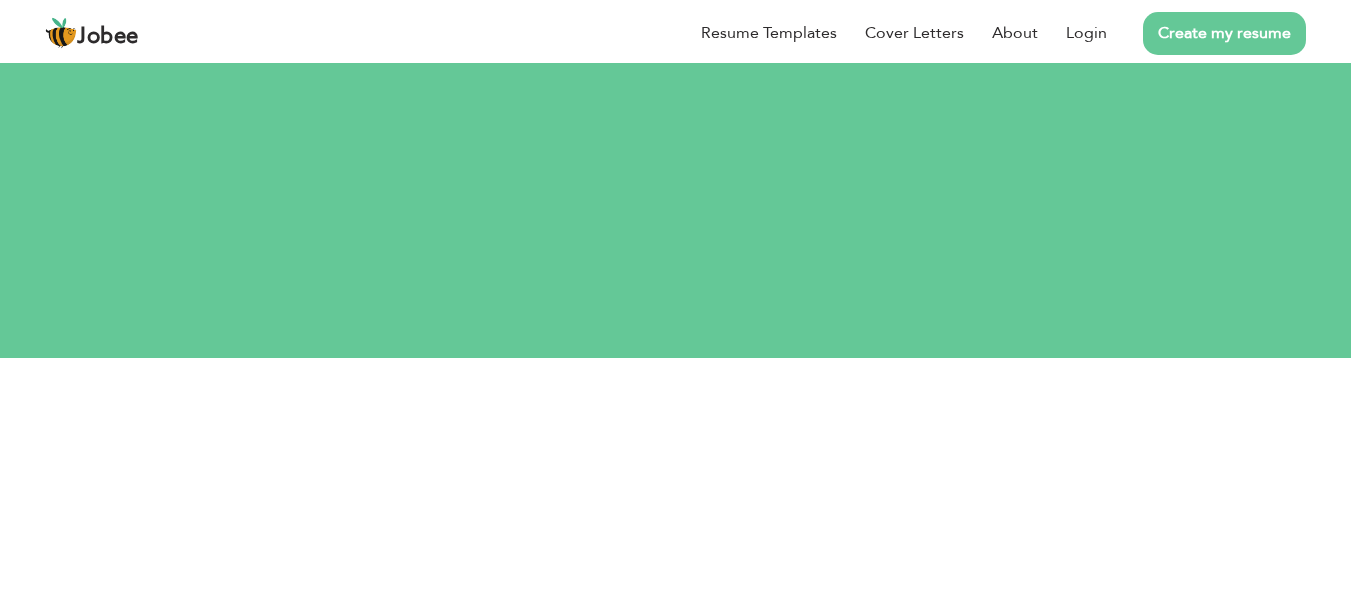 scroll, scrollTop: 0, scrollLeft: 0, axis: both 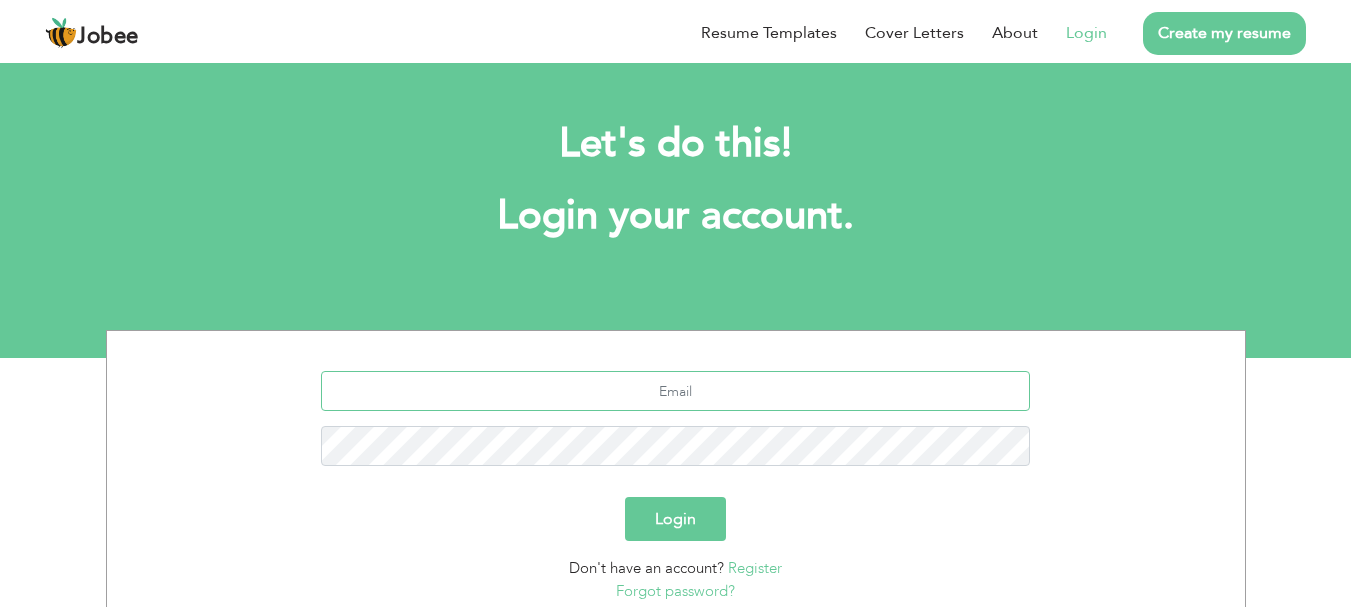 click at bounding box center (675, 391) 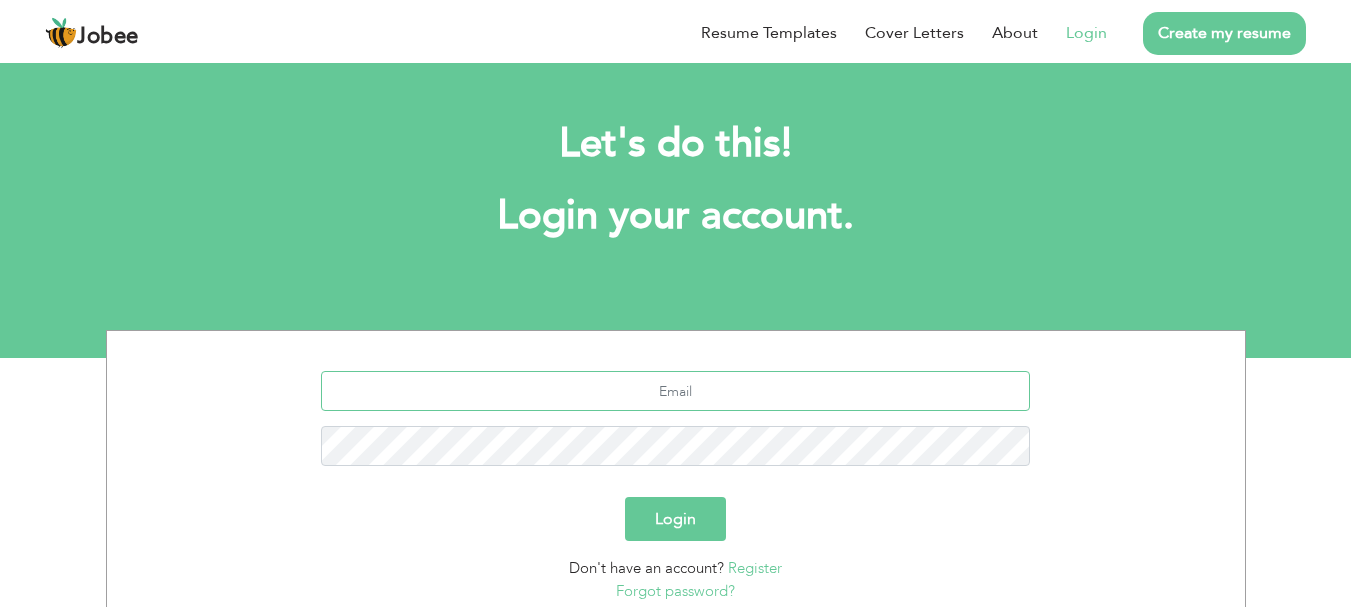 paste on "salman.latifg14@gmail.com" 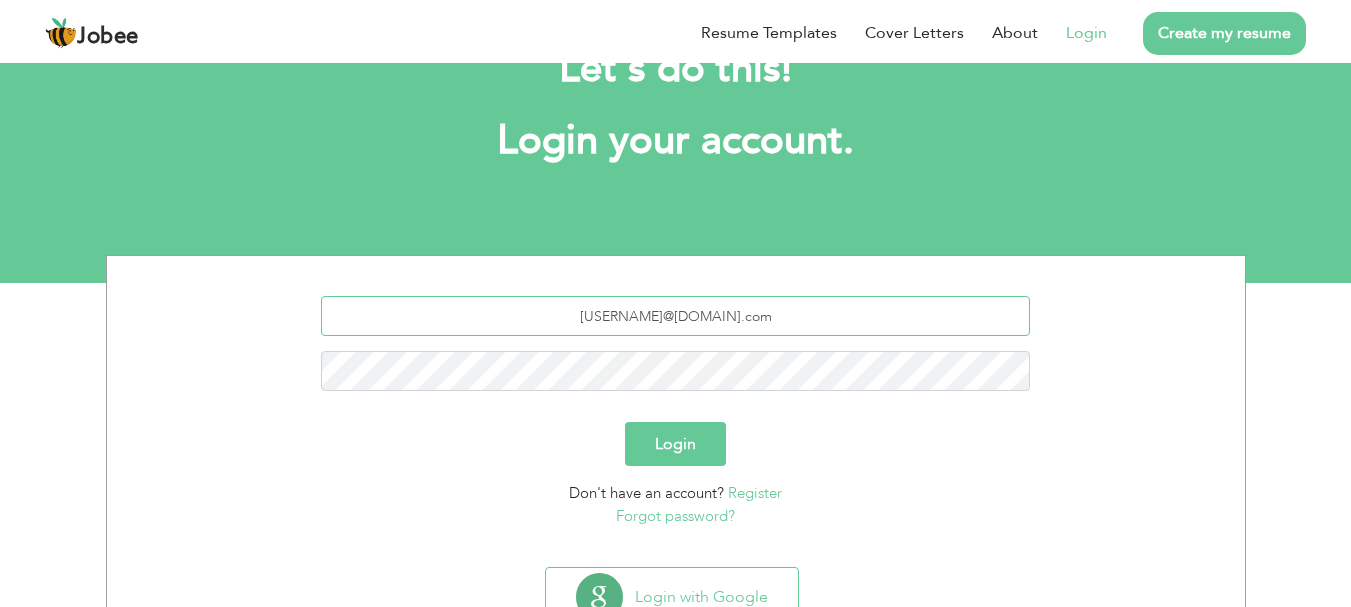 scroll, scrollTop: 152, scrollLeft: 0, axis: vertical 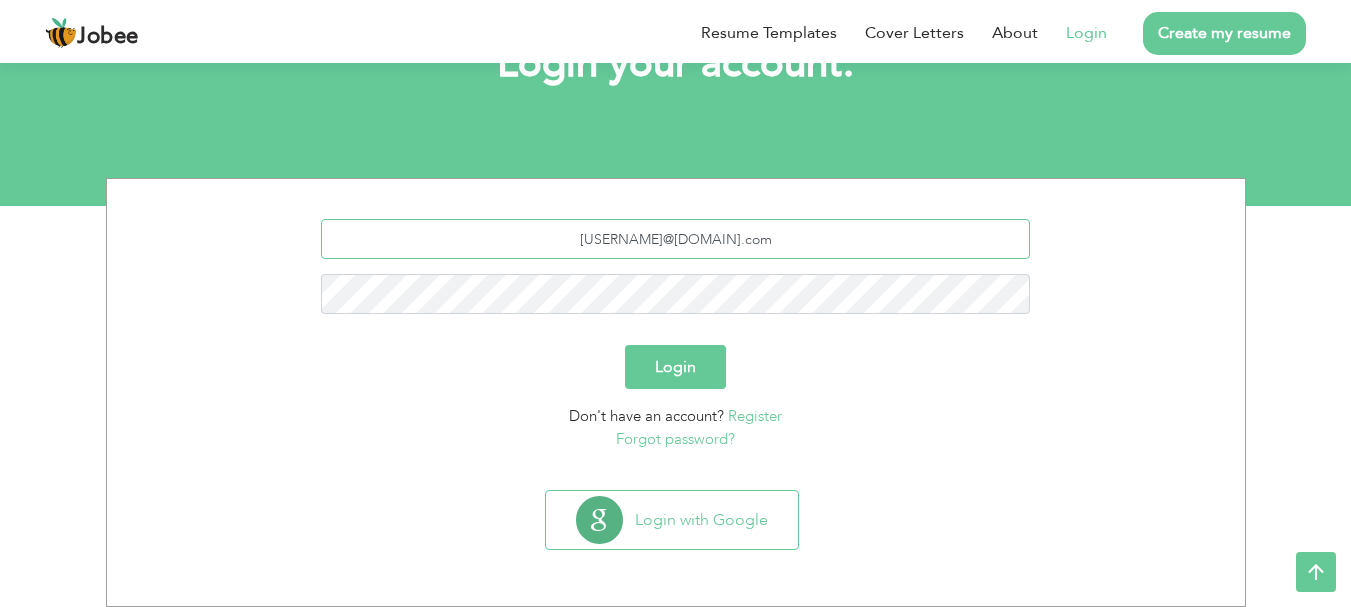 type on "[USERNAME]@[DOMAIN].com" 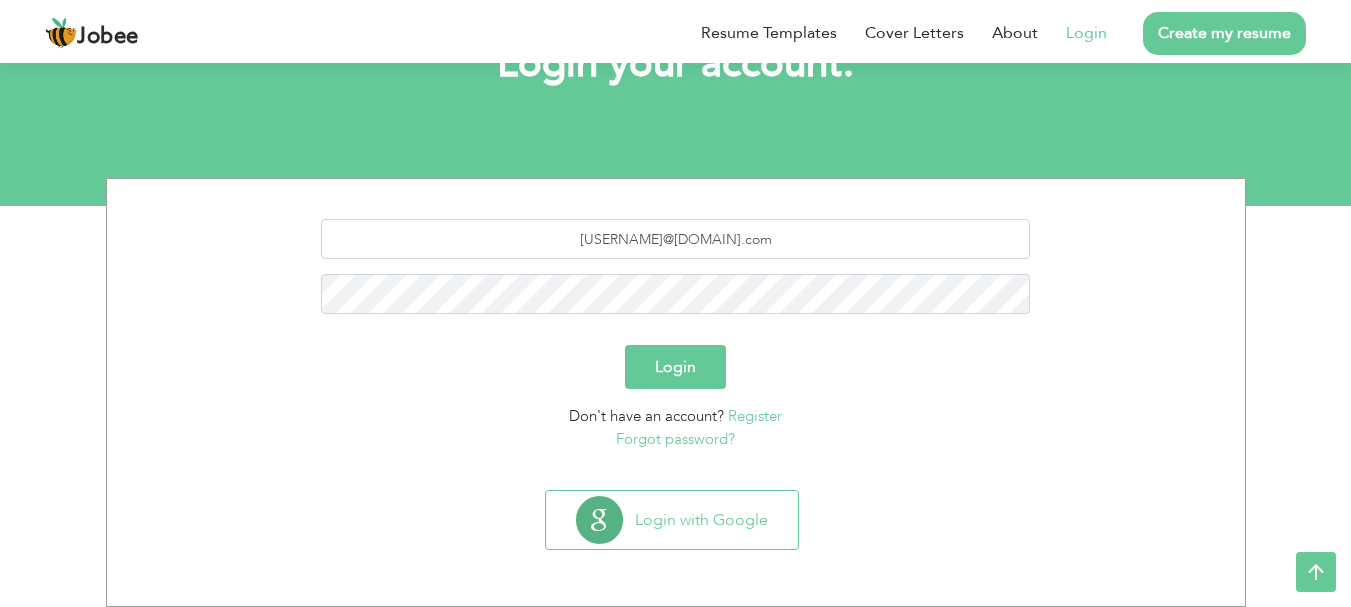 click on "Forgot password?" at bounding box center (675, 439) 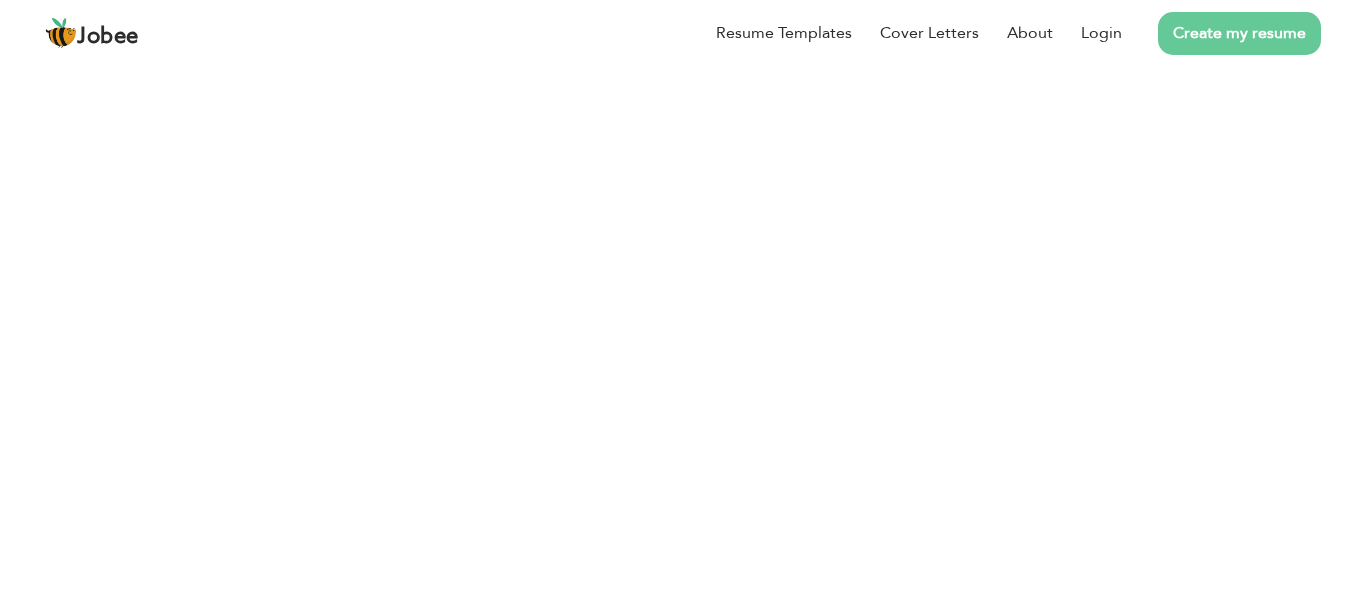 scroll, scrollTop: 0, scrollLeft: 0, axis: both 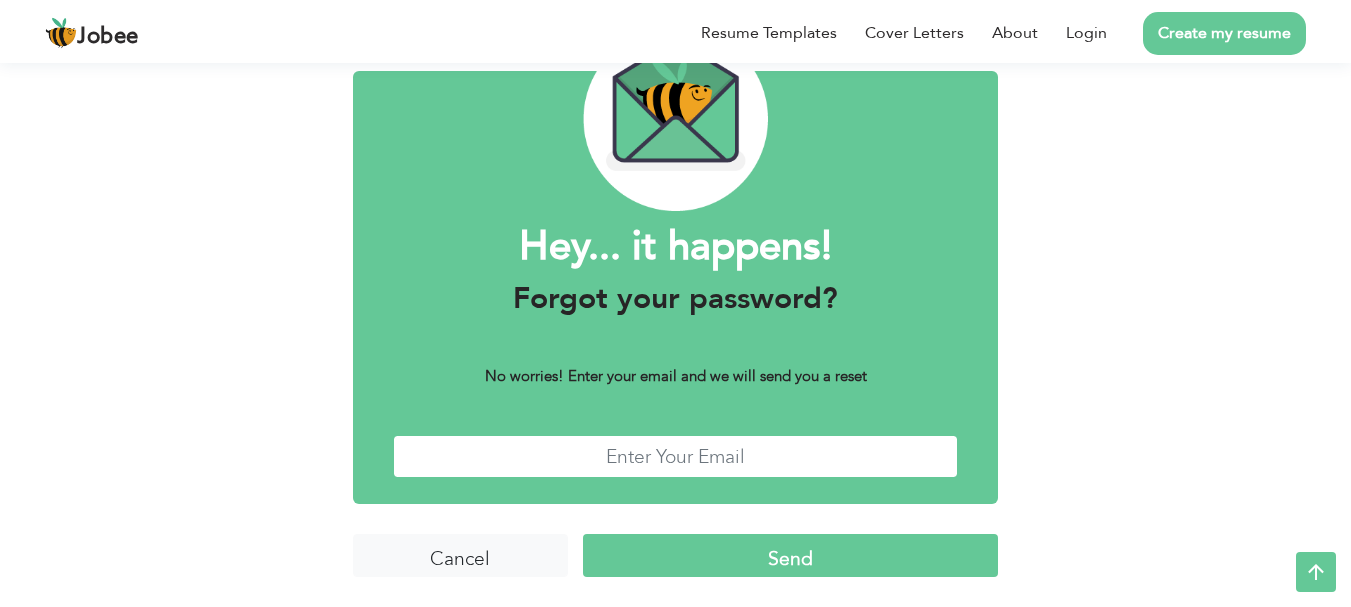 click at bounding box center (676, 456) 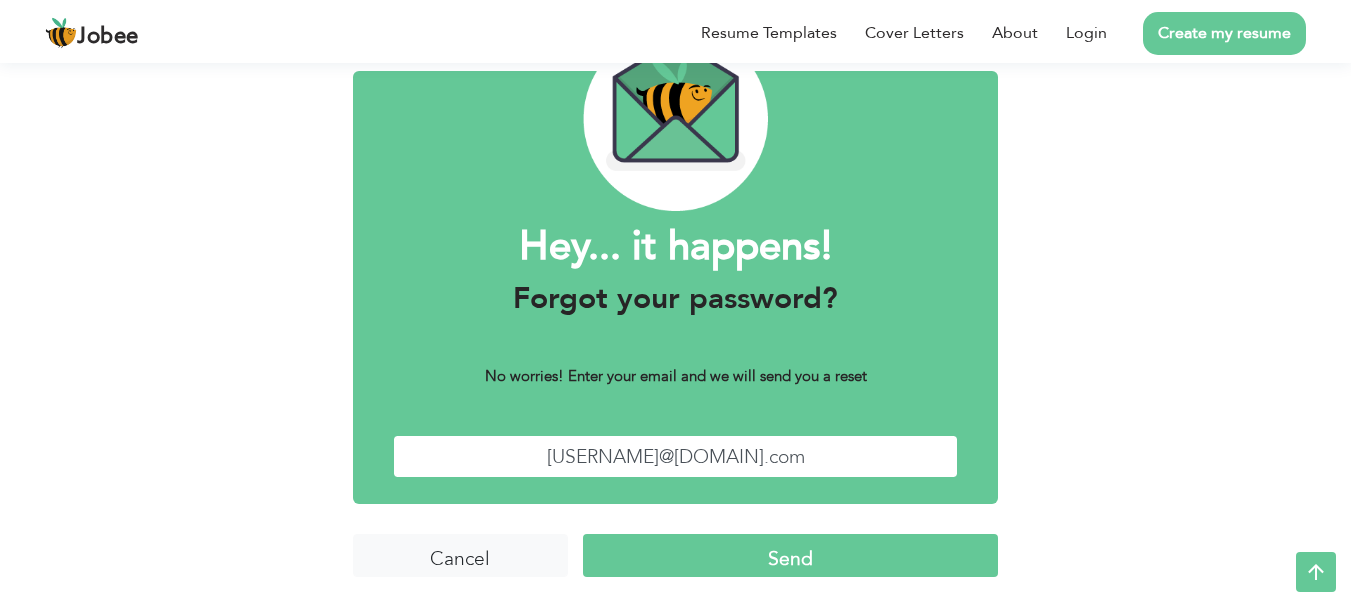 type on "[USERNAME]@[DOMAIN].com" 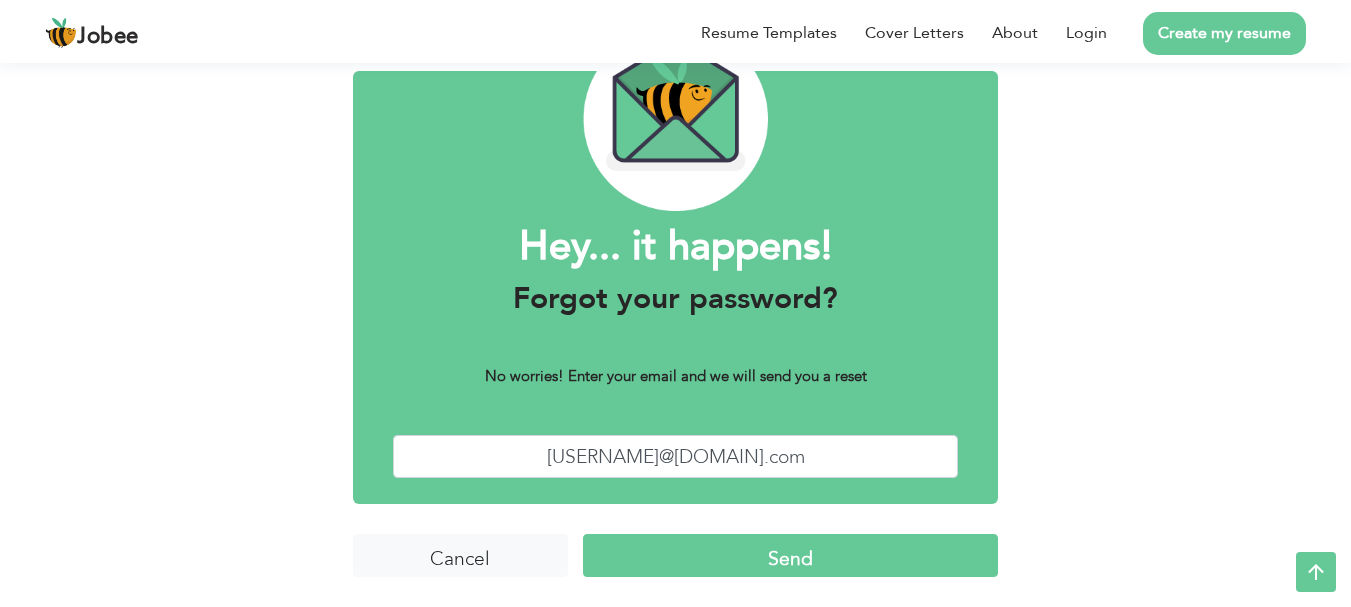 click on "Send" at bounding box center (790, 555) 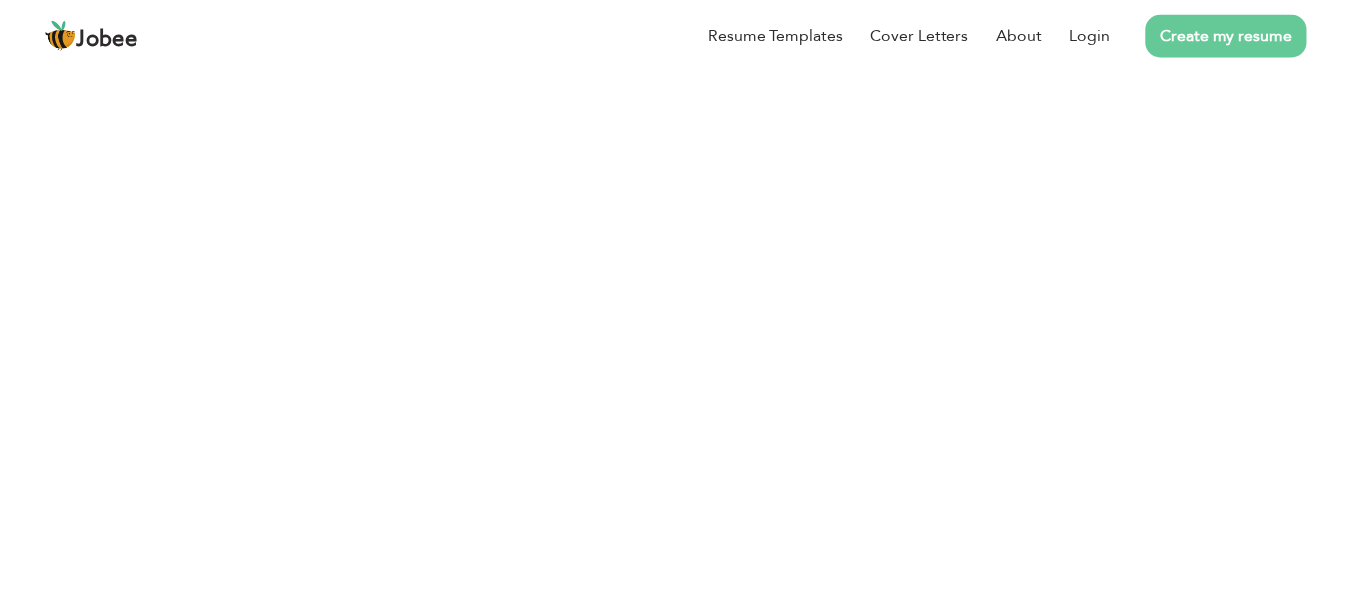 scroll, scrollTop: 0, scrollLeft: 0, axis: both 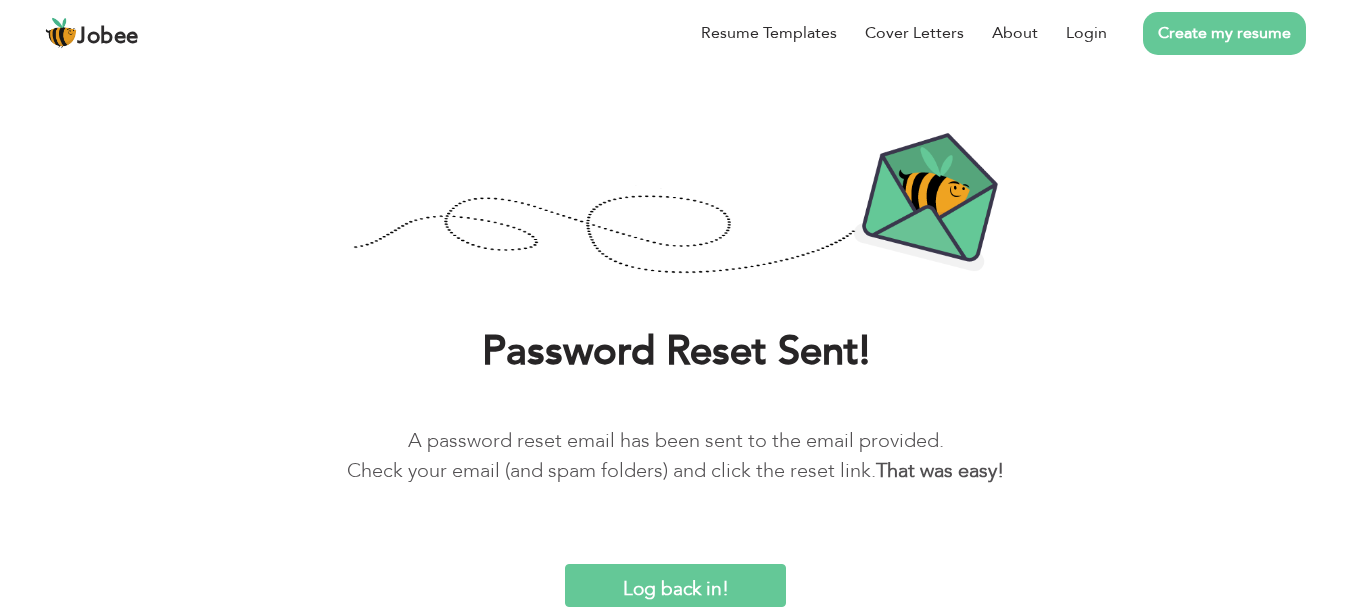 click on "Log back in!" at bounding box center (675, 585) 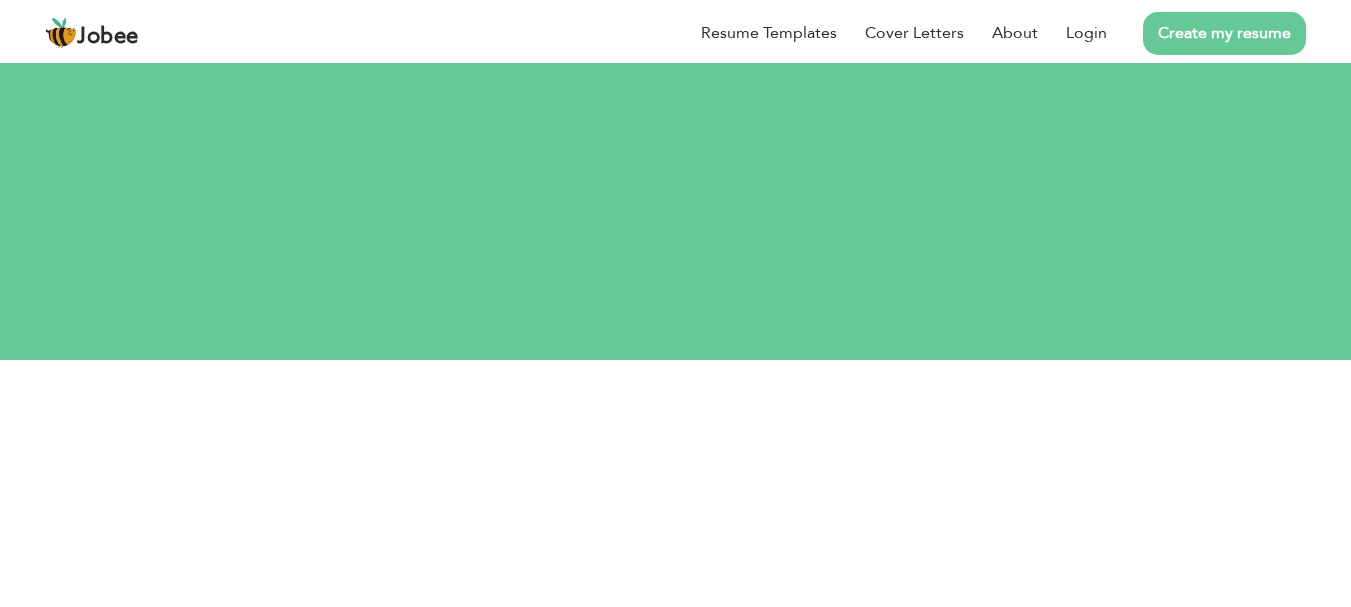 scroll, scrollTop: 0, scrollLeft: 0, axis: both 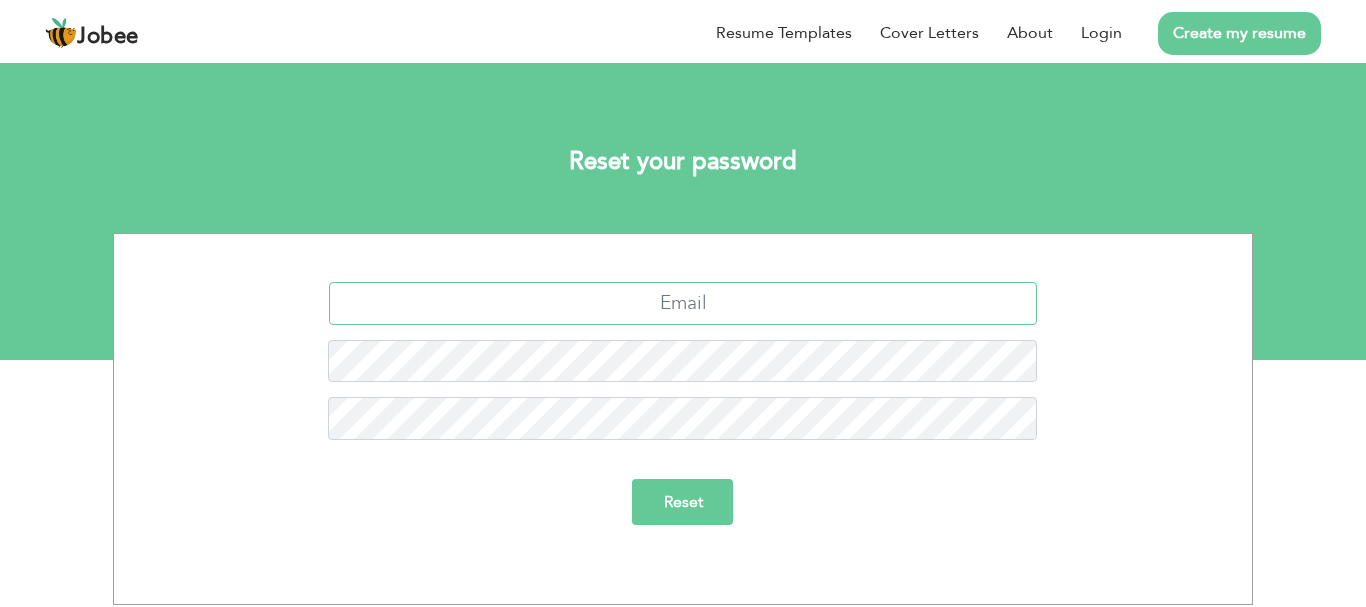 click at bounding box center (683, 303) 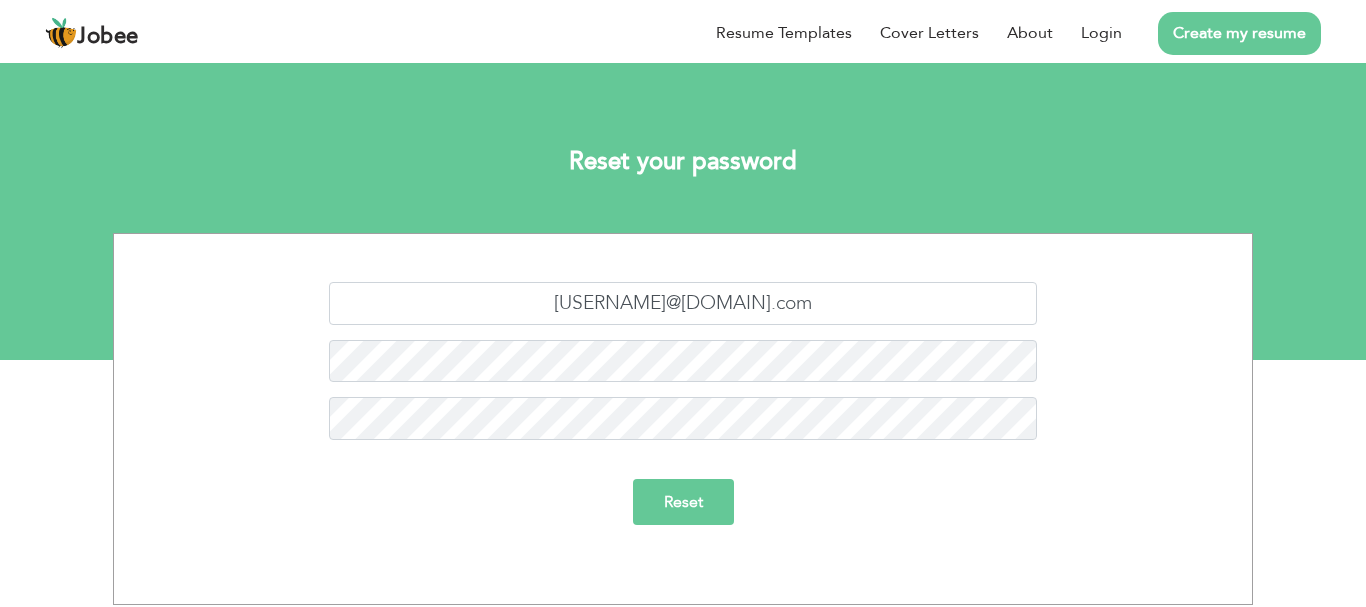 click on "Reset" at bounding box center (683, 502) 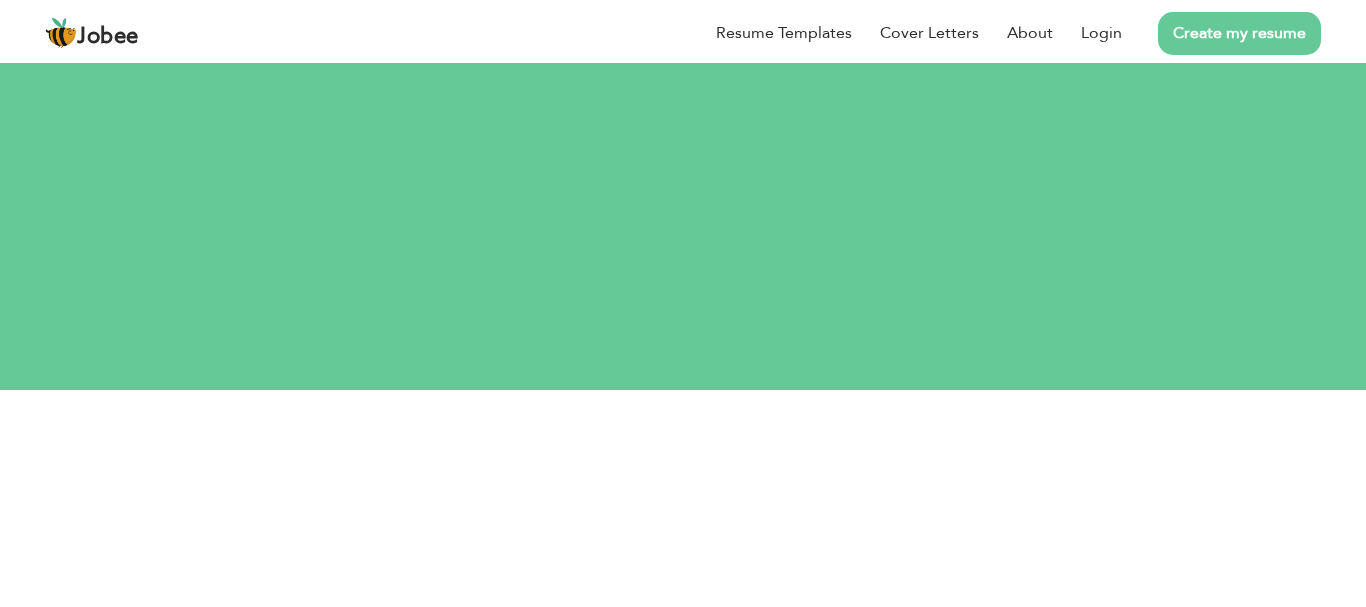 scroll, scrollTop: 0, scrollLeft: 0, axis: both 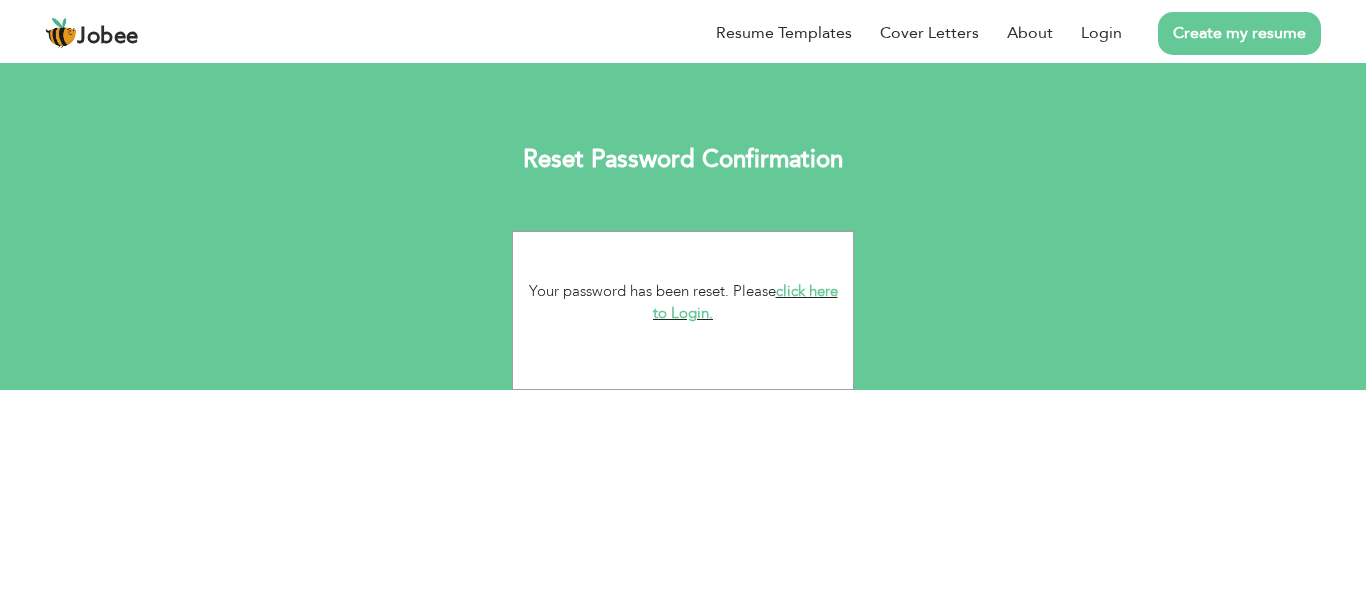 click on "click here to Login." at bounding box center (745, 302) 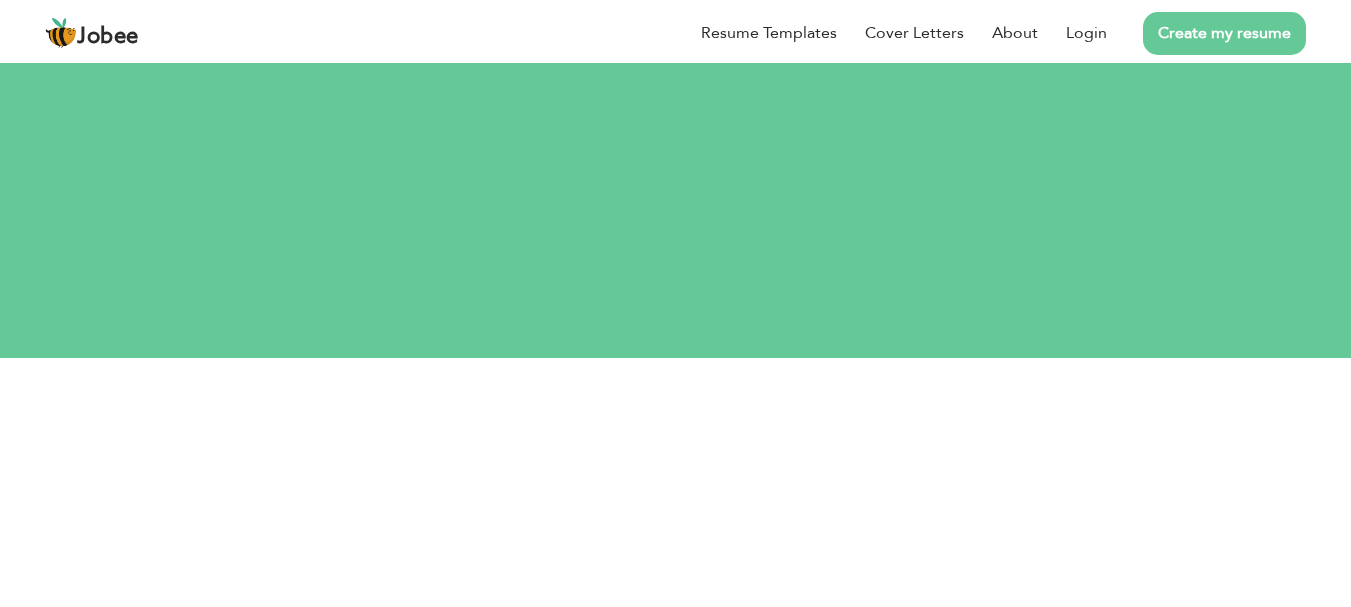 scroll, scrollTop: 0, scrollLeft: 0, axis: both 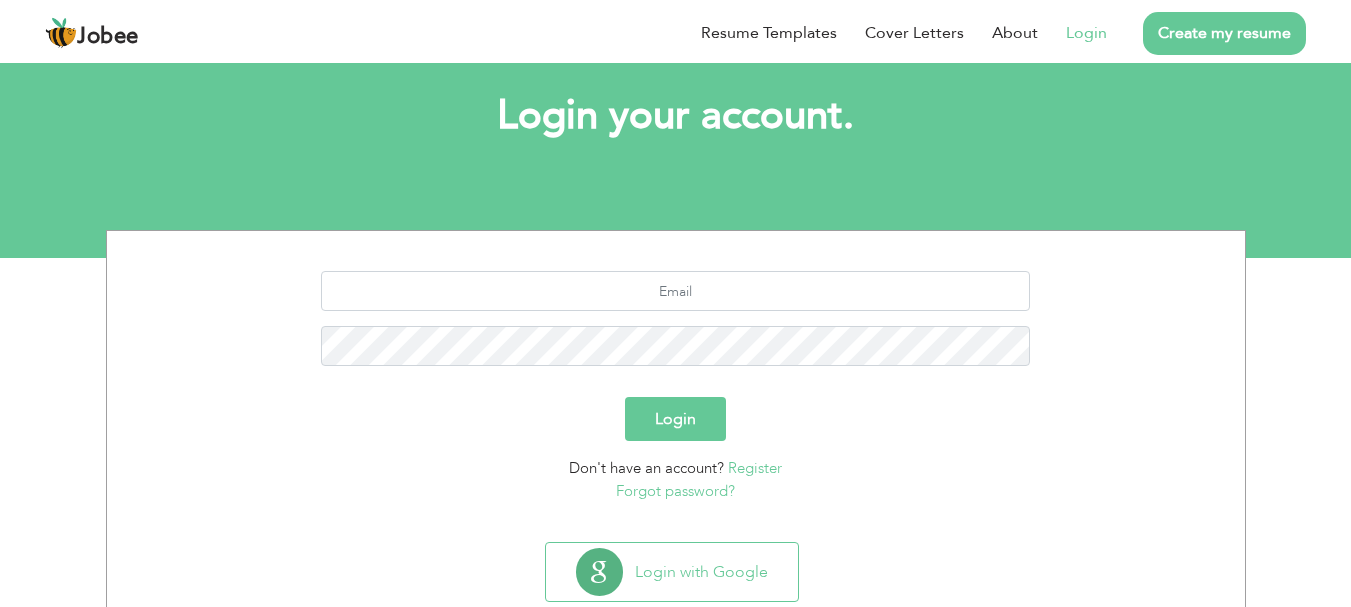 click on "Login
Don't have an account?   Register
Forgot password?" at bounding box center [676, 382] 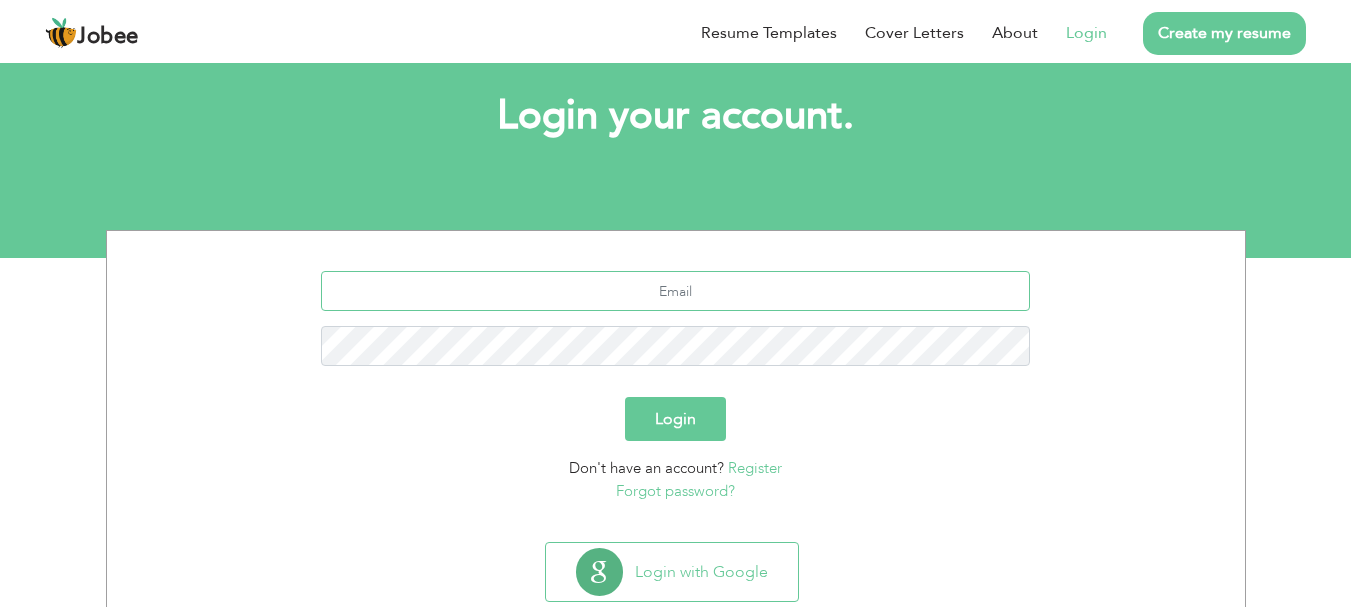 click at bounding box center [675, 291] 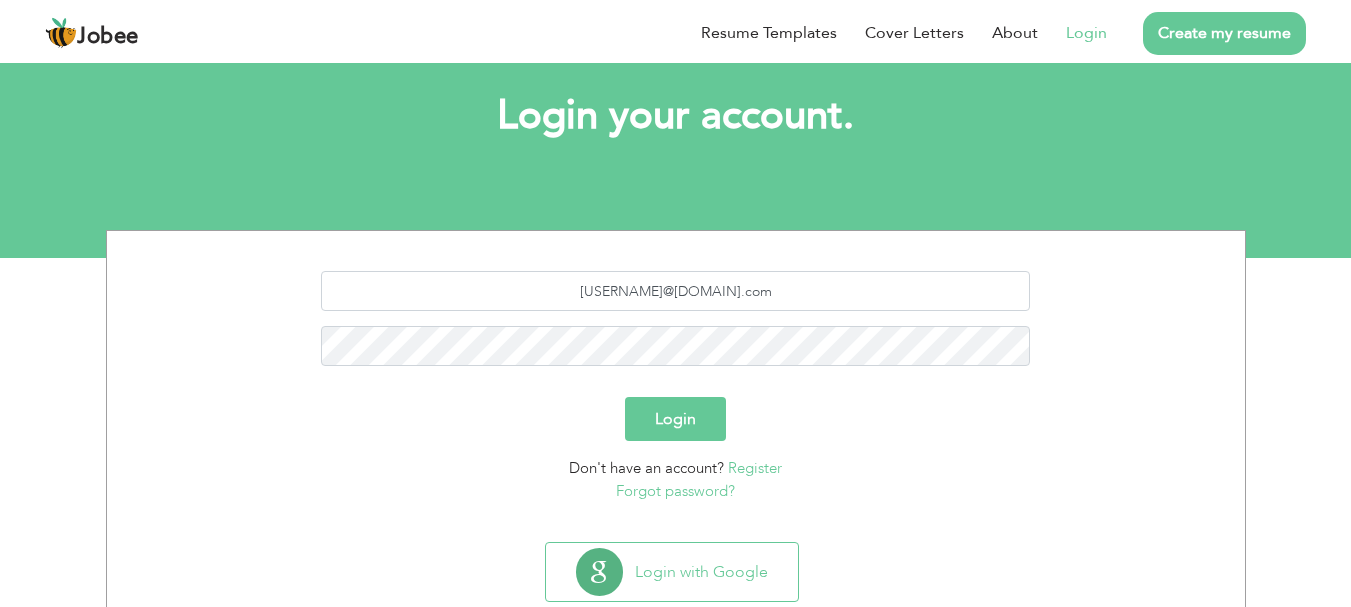 click on "Login" at bounding box center [675, 419] 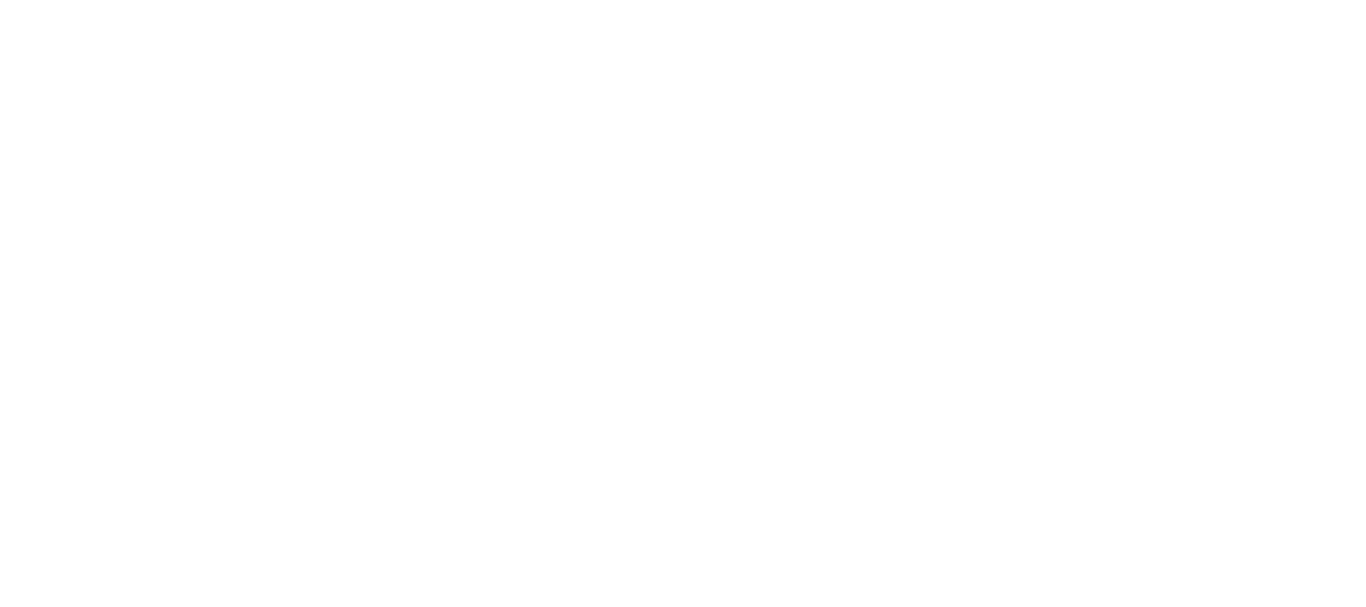 scroll, scrollTop: 0, scrollLeft: 0, axis: both 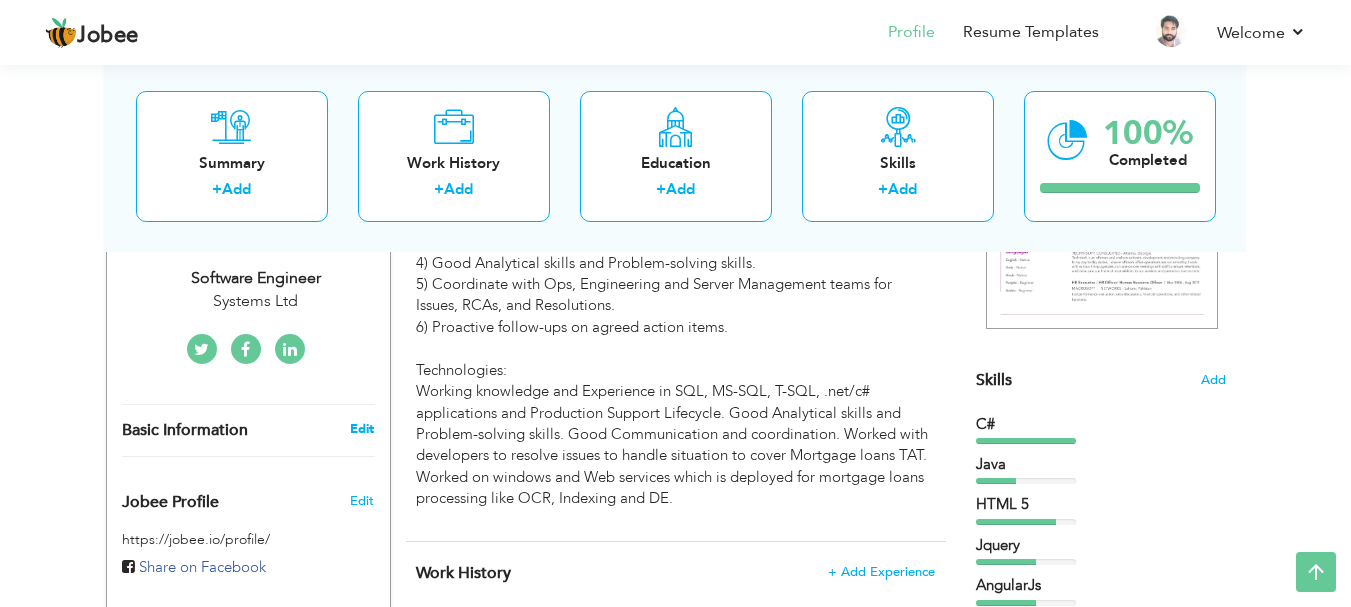 click on "Edit" at bounding box center (362, 429) 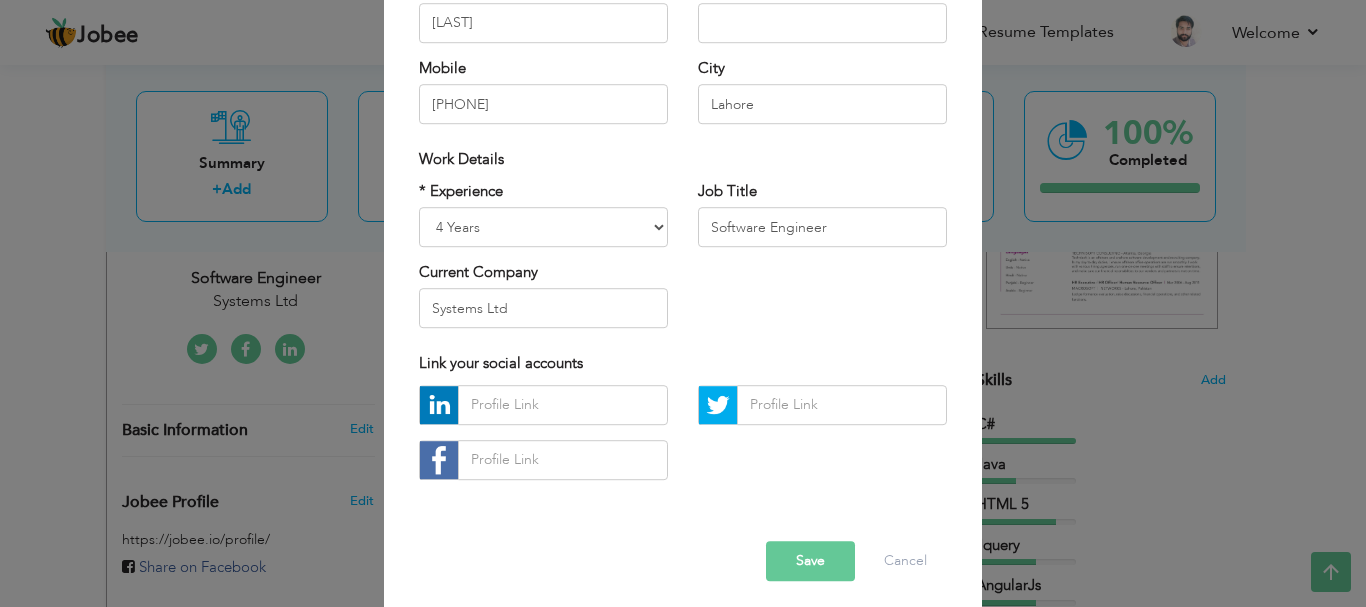 scroll, scrollTop: 292, scrollLeft: 0, axis: vertical 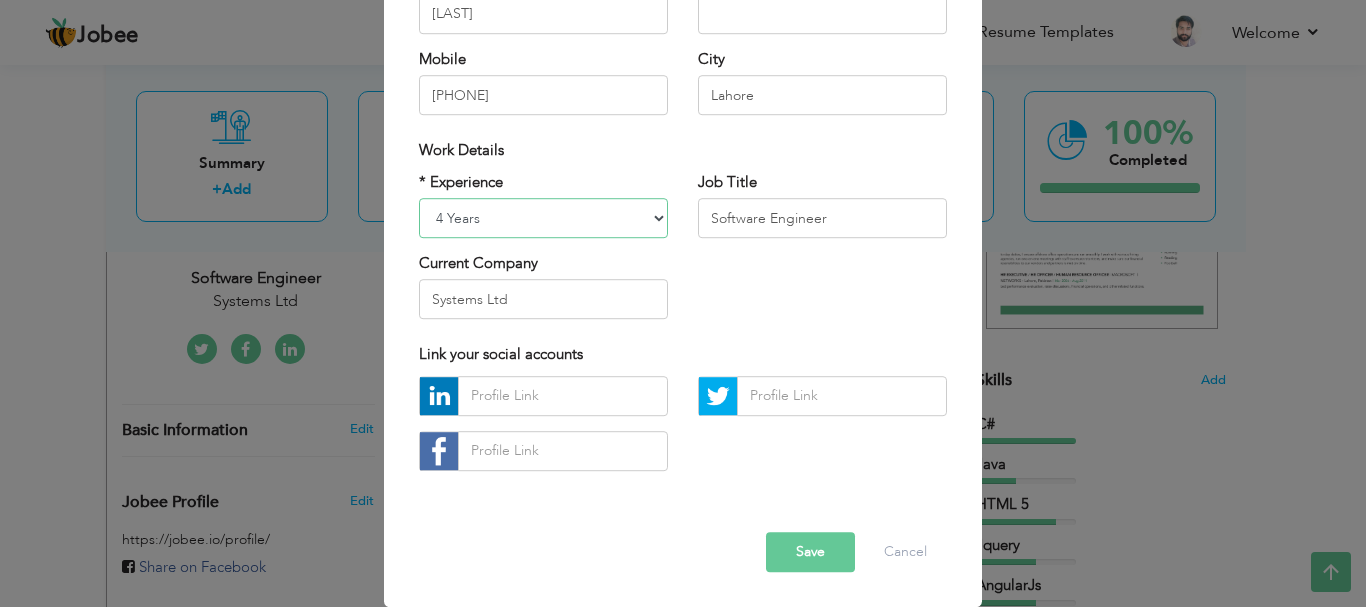 click on "Entry Level Less than 1 Year 1 Year 2 Years 3 Years 4 Years 5 Years 6 Years 7 Years 8 Years 9 Years 10 Years 11 Years 12 Years 13 Years 14 Years 15 Years 16 Years 17 Years 18 Years 19 Years 20 Years 21 Years 22 Years 23 Years 24 Years 25 Years 26 Years 27 Years 28 Years 29 Years 30 Years 31 Years 32 Years 33 Years 34 Years 35 Years More than 35 Years" at bounding box center [543, 218] 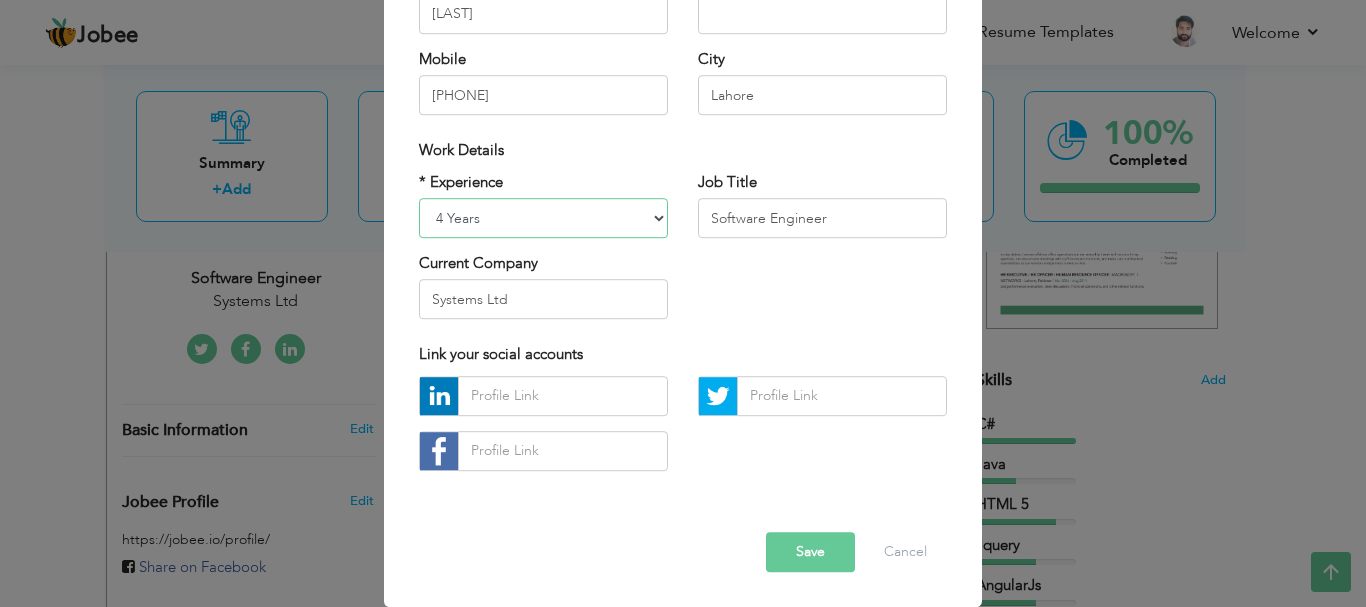 select on "number:8" 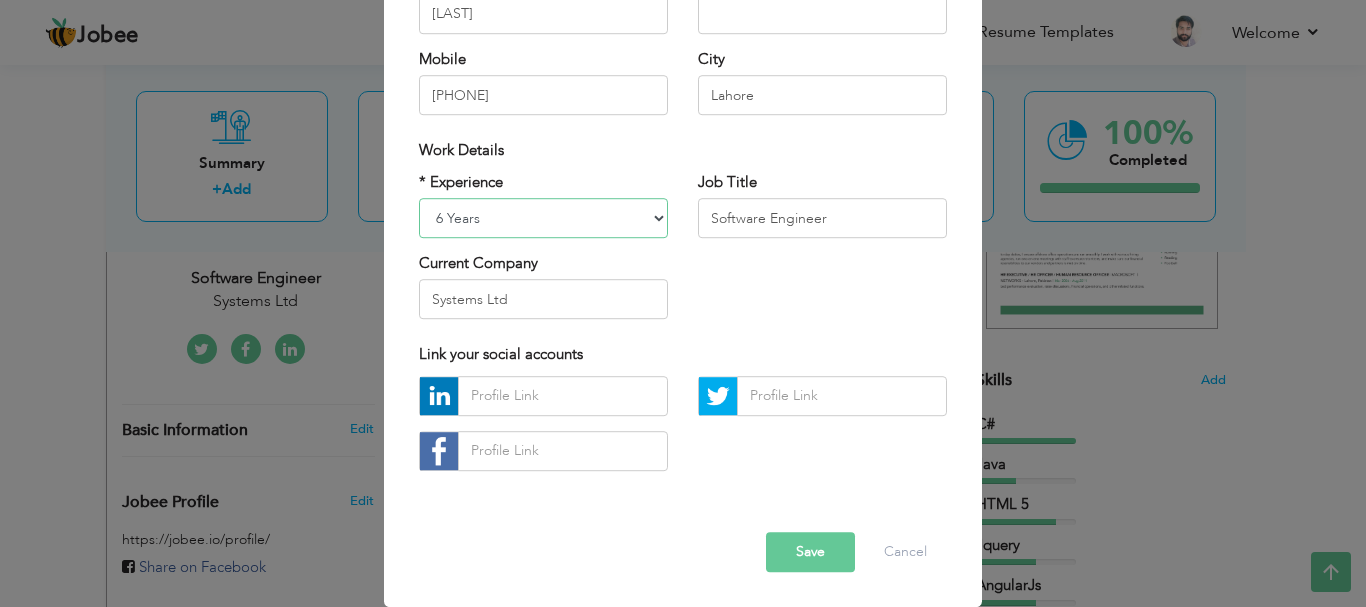 click on "Entry Level Less than 1 Year 1 Year 2 Years 3 Years 4 Years 5 Years 6 Years 7 Years 8 Years 9 Years 10 Years 11 Years 12 Years 13 Years 14 Years 15 Years 16 Years 17 Years 18 Years 19 Years 20 Years 21 Years 22 Years 23 Years 24 Years 25 Years 26 Years 27 Years 28 Years 29 Years 30 Years 31 Years 32 Years 33 Years 34 Years 35 Years More than 35 Years" at bounding box center [543, 218] 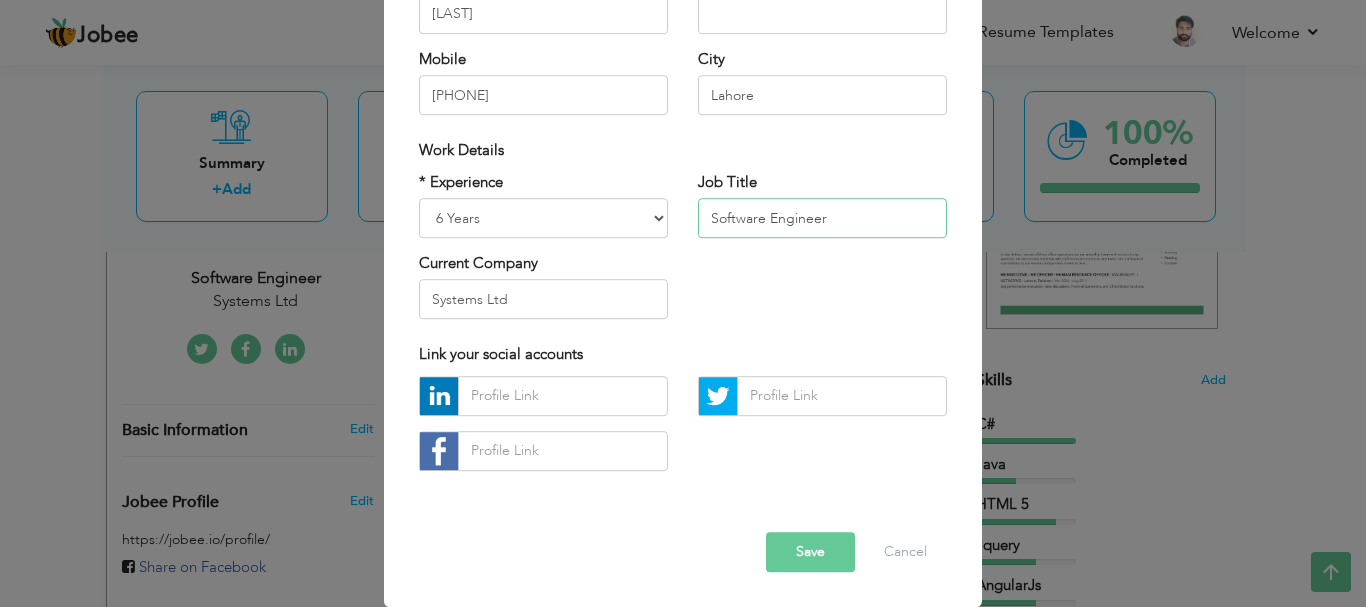 drag, startPoint x: 827, startPoint y: 218, endPoint x: 105, endPoint y: 231, distance: 722.117 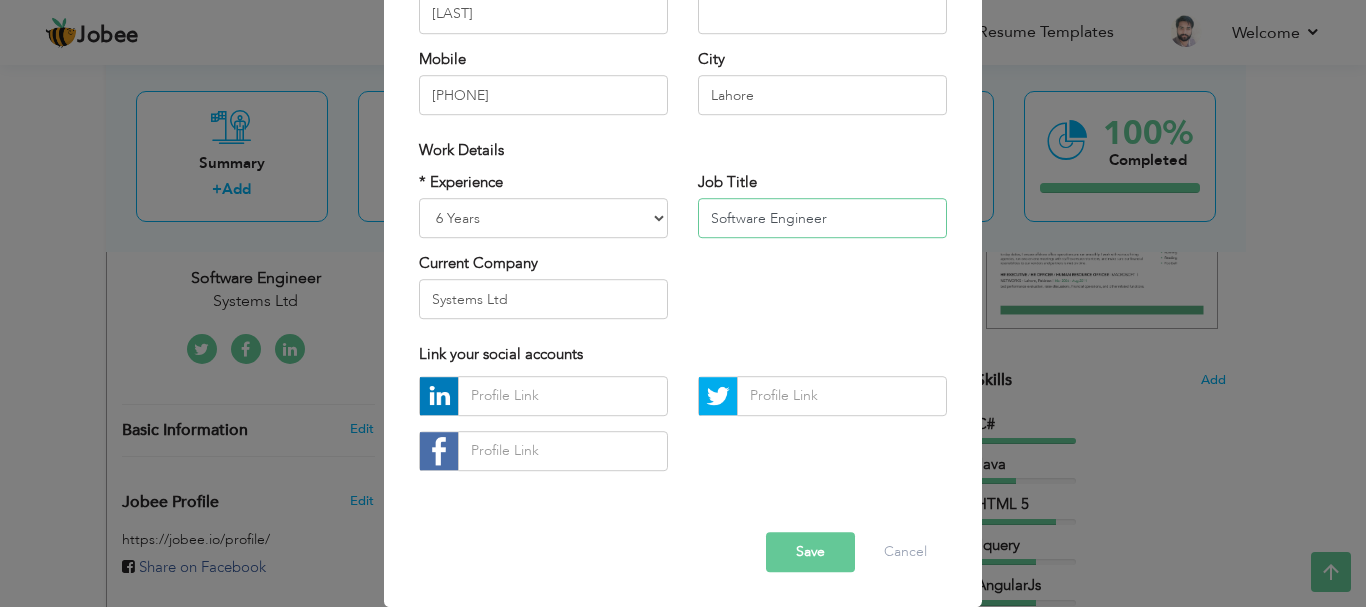 click on "×
Profile
Contact Information
* First Name
SULAIMAN
* Last Name
LATIF" at bounding box center (683, 303) 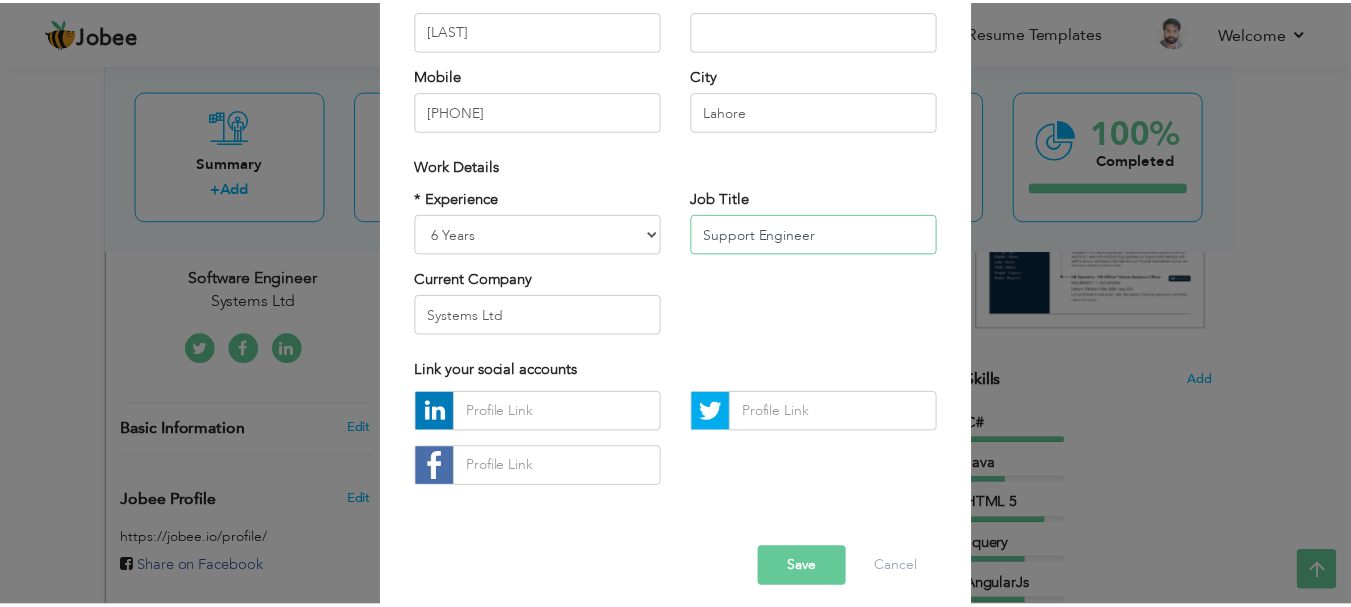 scroll, scrollTop: 292, scrollLeft: 0, axis: vertical 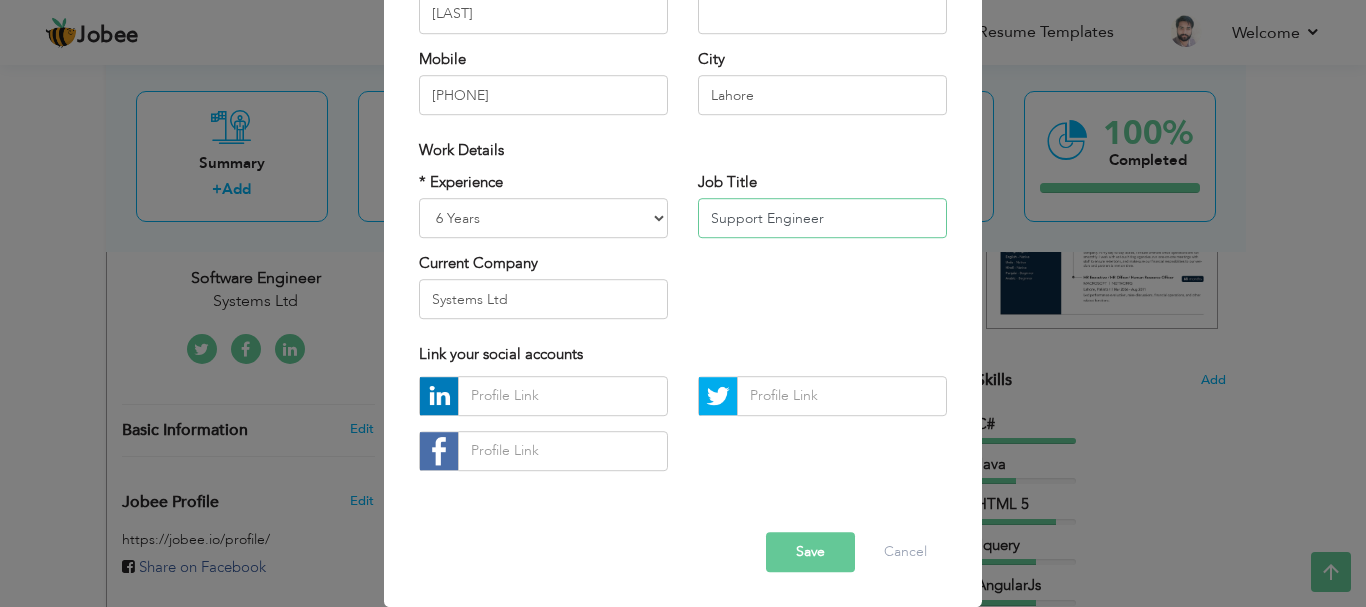 type on "Support Engineer" 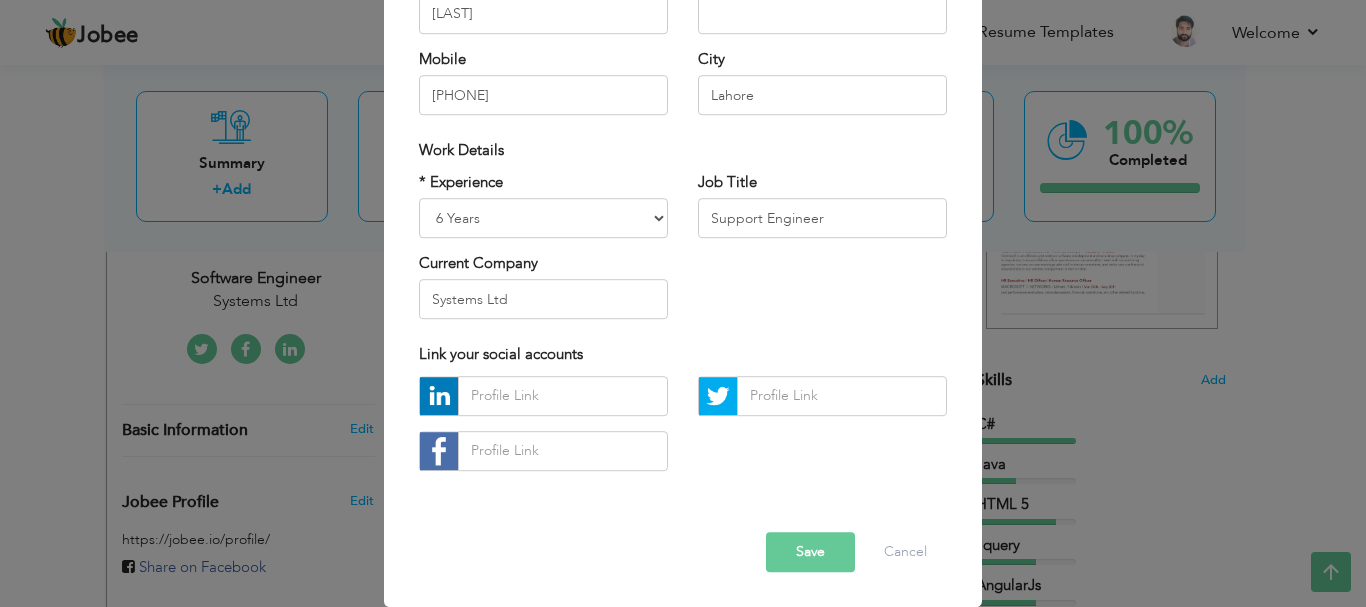 click on "Save" at bounding box center [810, 552] 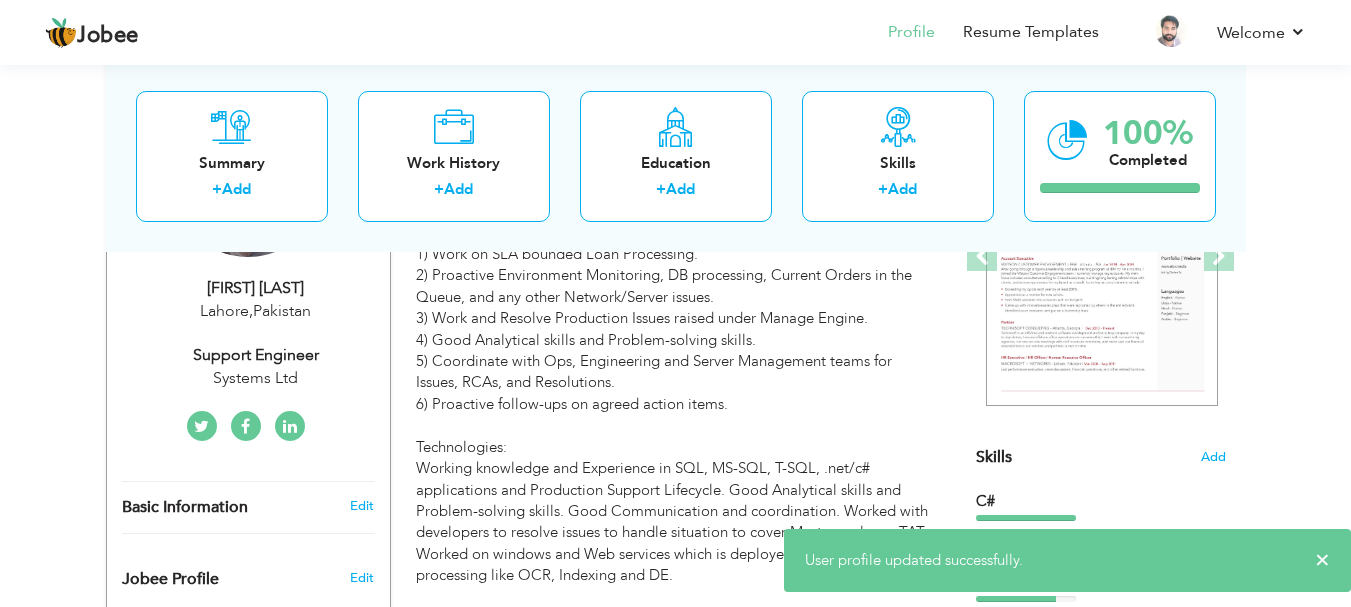scroll, scrollTop: 200, scrollLeft: 0, axis: vertical 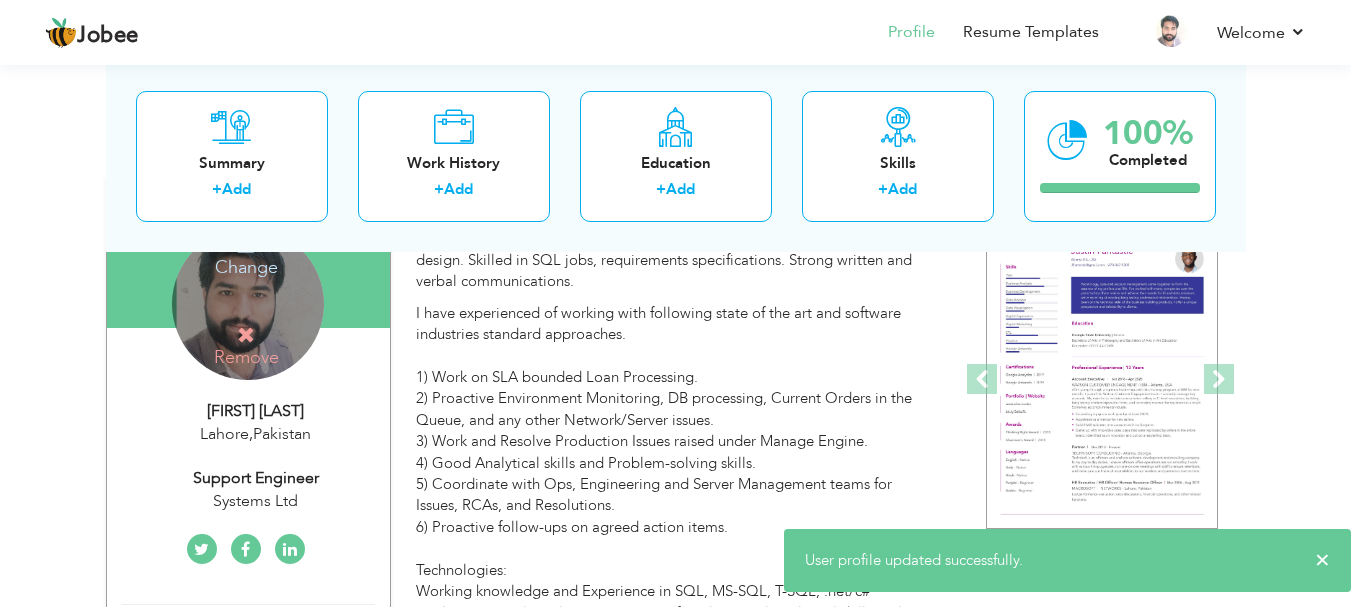 click on "View Resume
Export PDF
Profile
Summary
Public Link
Experience
Education
Awards
Work Histroy
Projects
Certifications
Skills
Preferred Job City" at bounding box center [675, 1339] 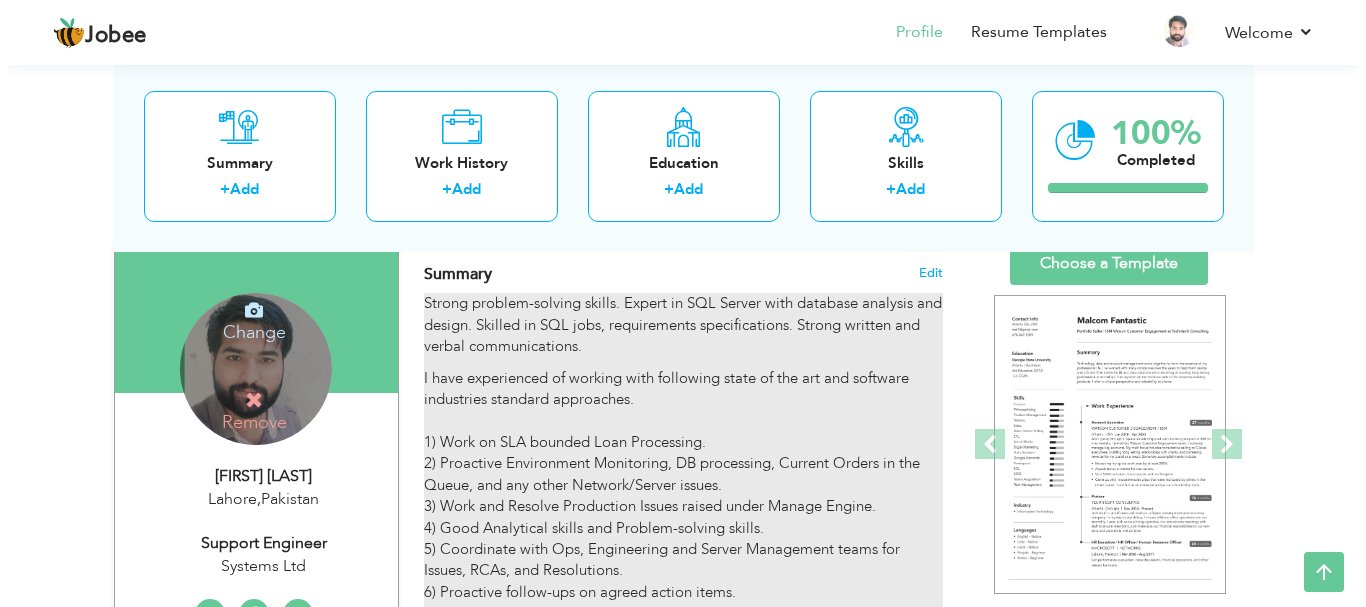 scroll, scrollTop: 100, scrollLeft: 0, axis: vertical 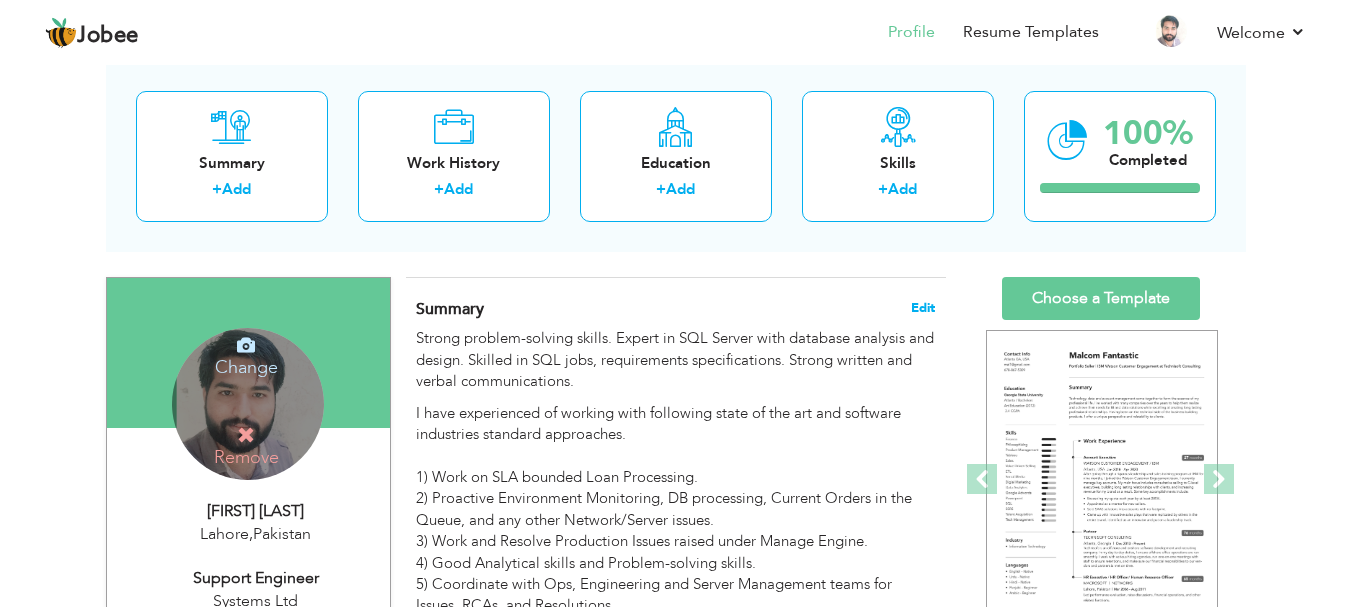 click on "Edit" at bounding box center (923, 308) 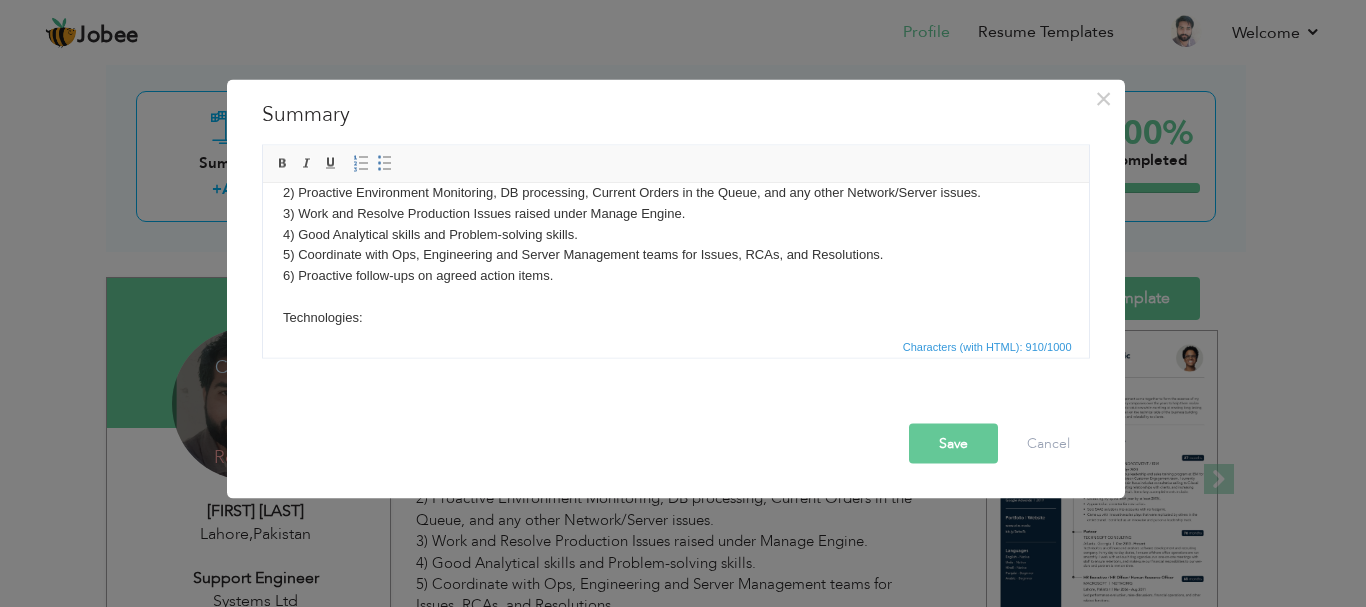 scroll, scrollTop: 173, scrollLeft: 0, axis: vertical 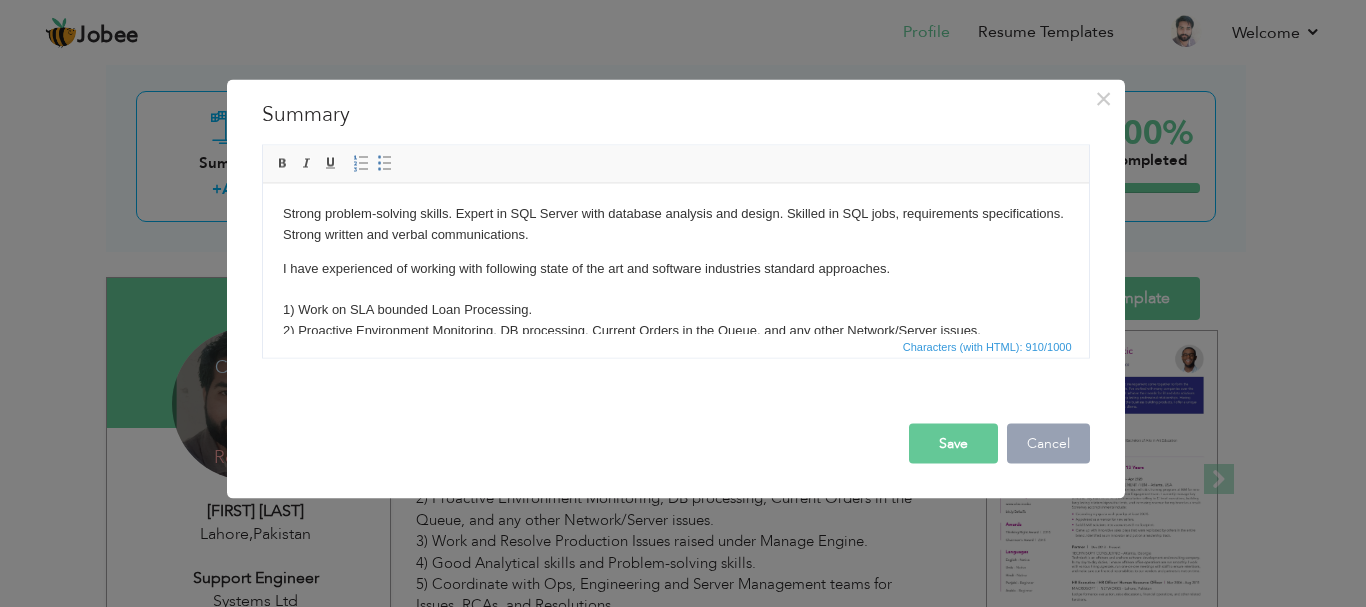 click on "Cancel" at bounding box center (1048, 443) 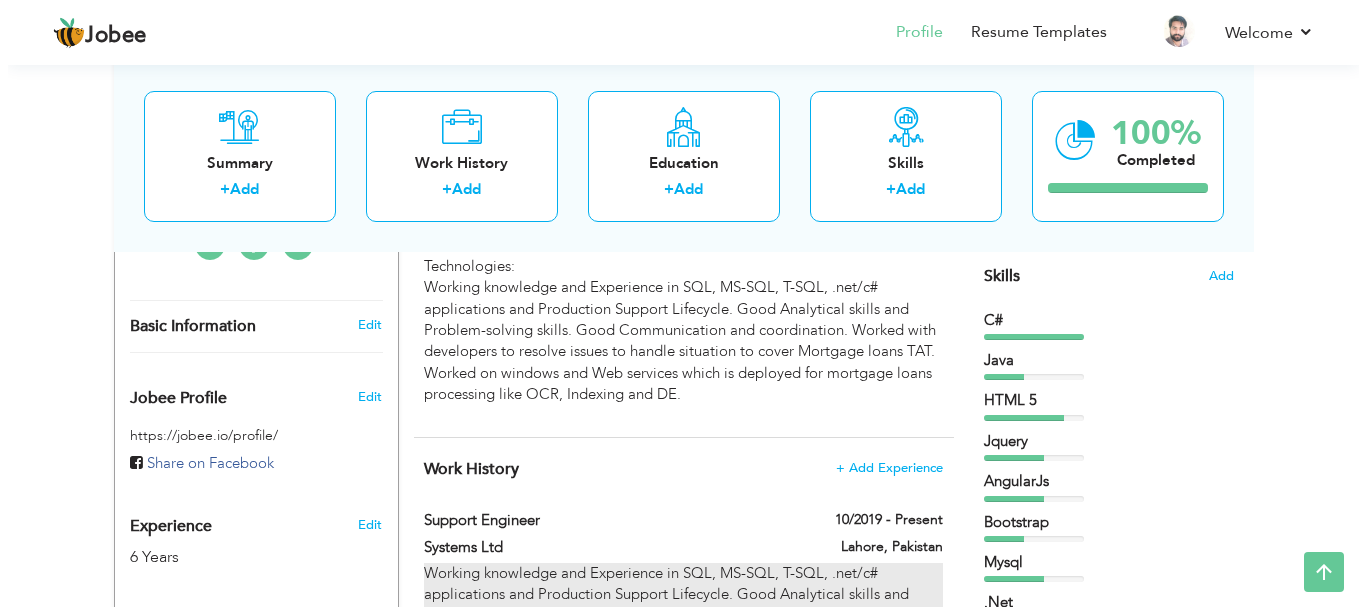 scroll, scrollTop: 600, scrollLeft: 0, axis: vertical 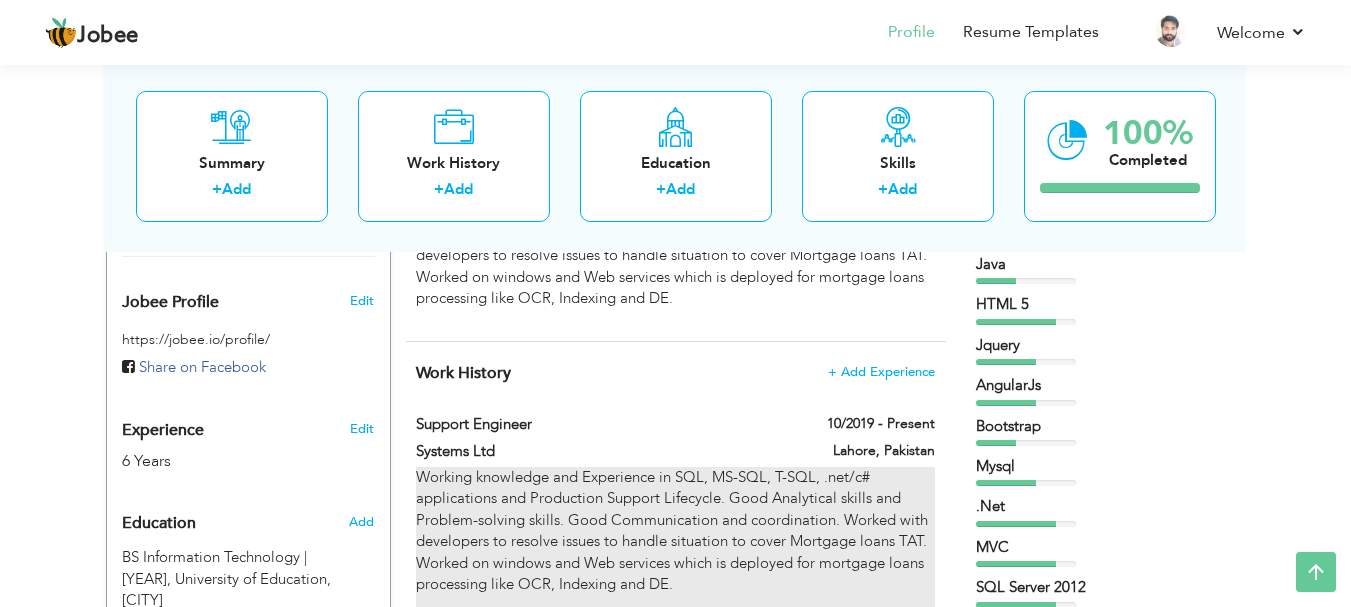 click on "Good Analytical skills and Problem-solving skills." at bounding box center [675, 615] 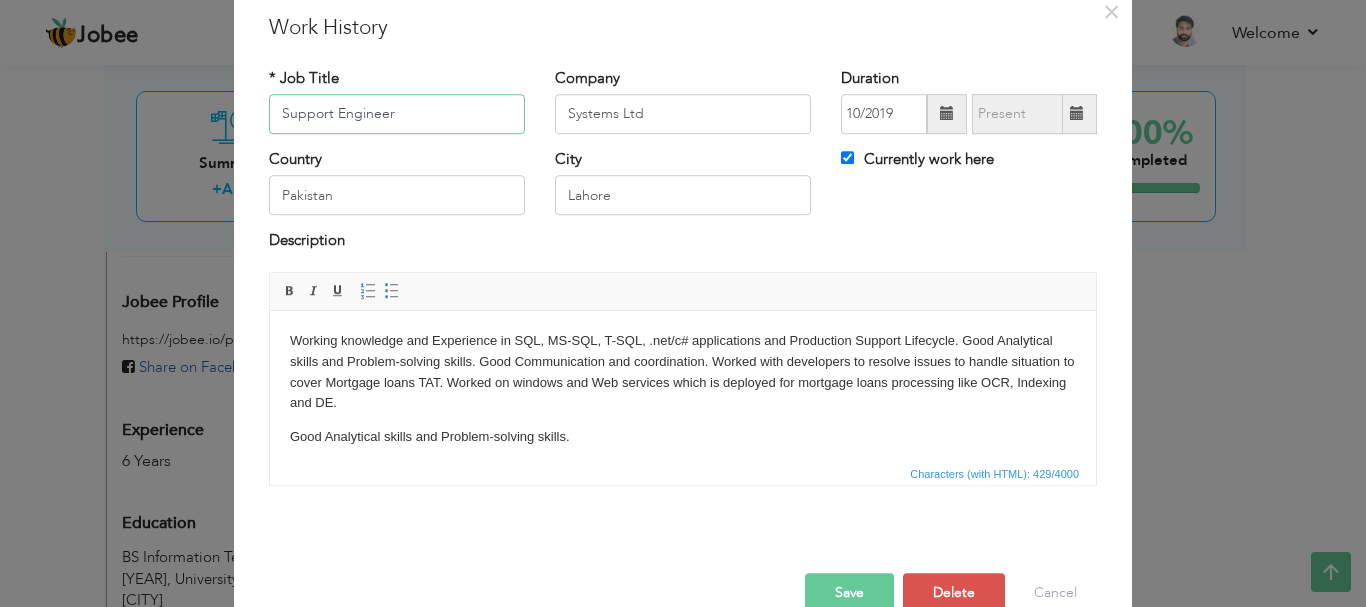 scroll, scrollTop: 100, scrollLeft: 0, axis: vertical 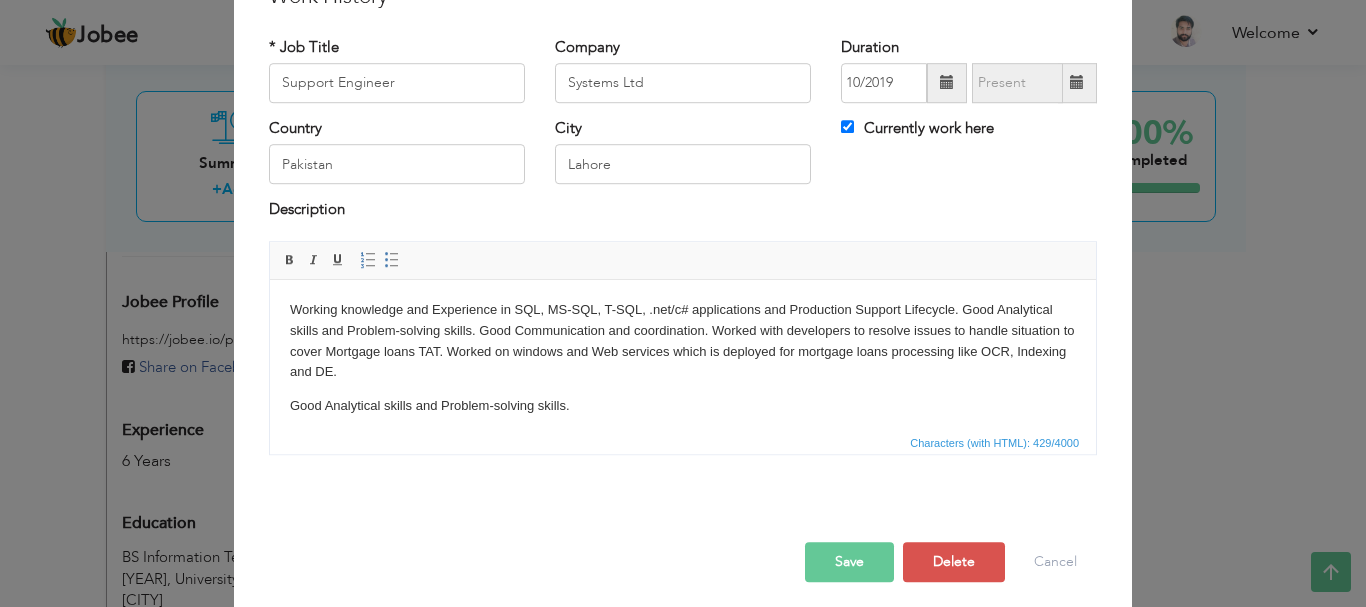 click on "Working knowledge and Experience in SQL, MS-SQL, T-SQL, .net/c# applications and Production Support Lifecycle. Good Analytical skills and Problem-solving skills. Good Communication and coordination. Worked with developers to resolve issues to handle situation to cover Mortgage loans TAT. Worked on windows and Web services which is deployed for mortgage loans processing like OCR, Indexing and DE." at bounding box center (683, 408) 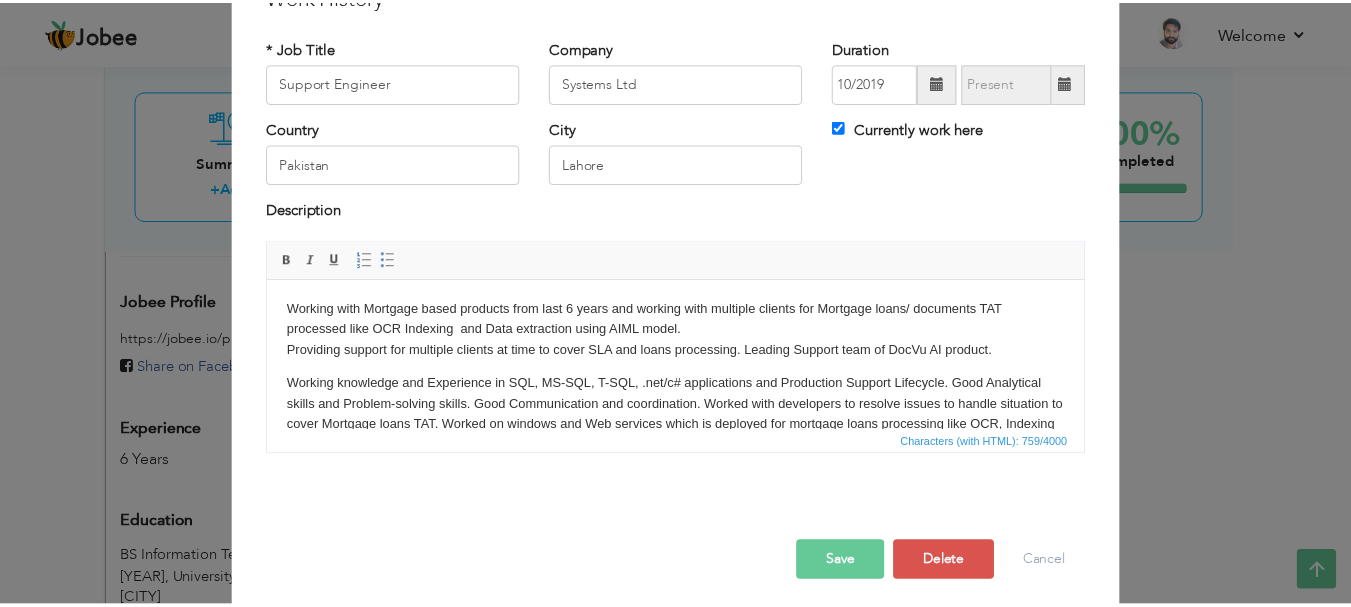 scroll, scrollTop: 0, scrollLeft: 0, axis: both 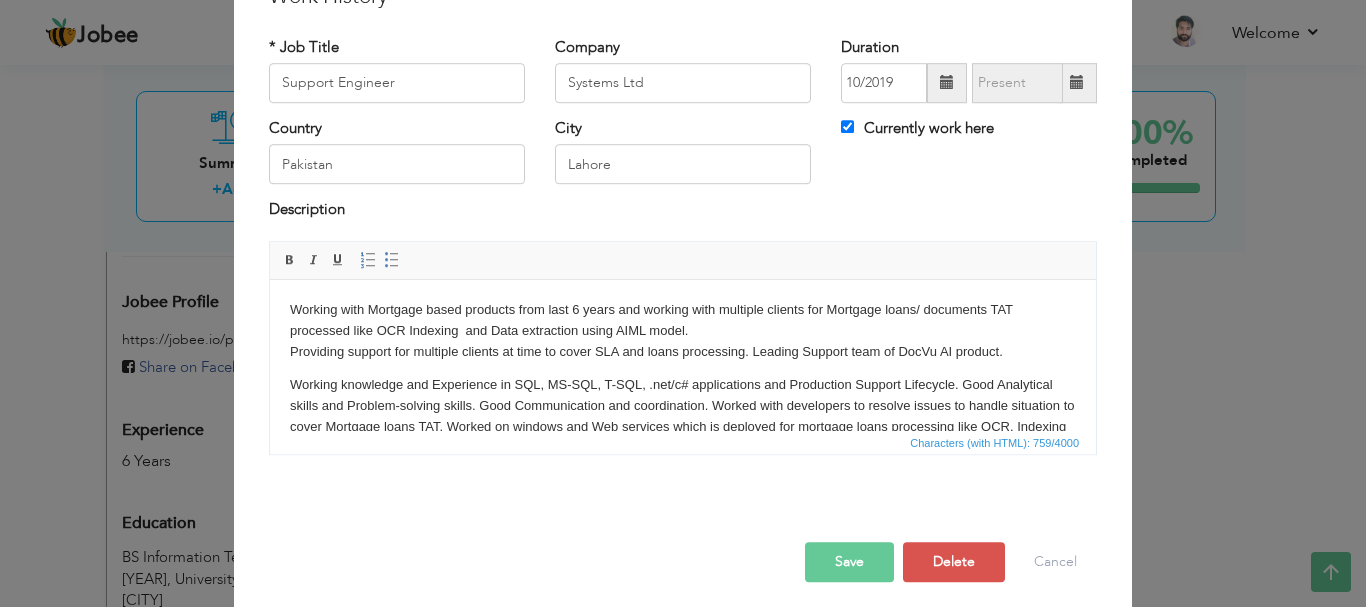 click on "Save" at bounding box center (849, 562) 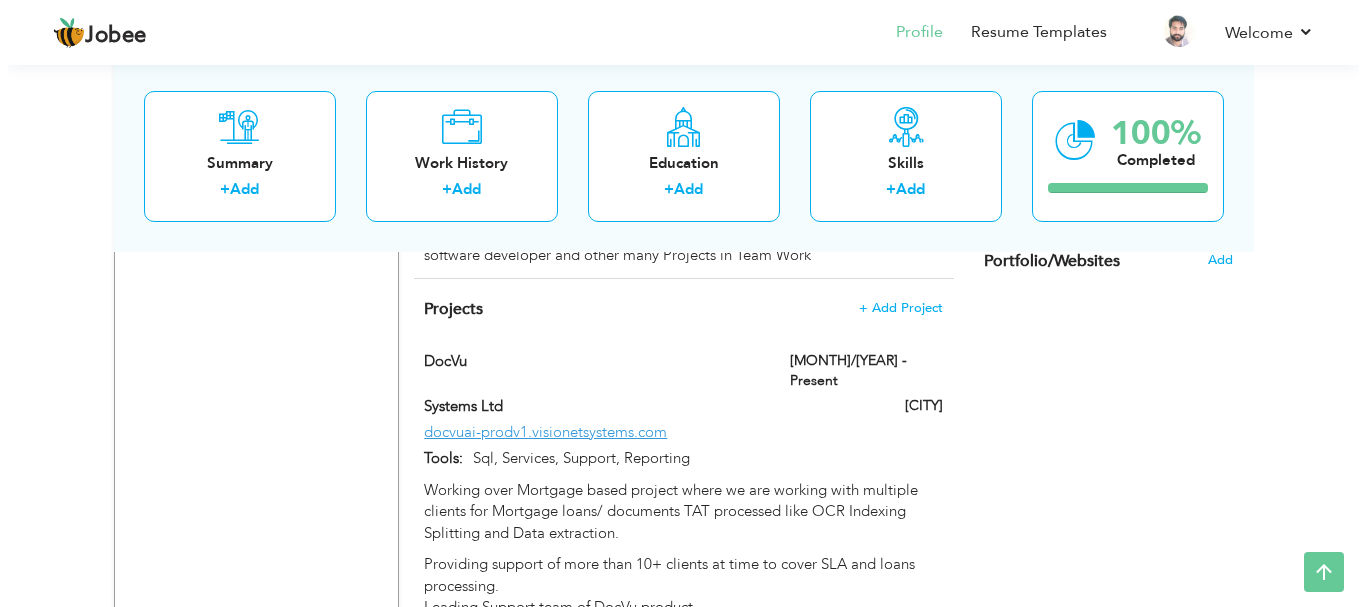 scroll, scrollTop: 1400, scrollLeft: 0, axis: vertical 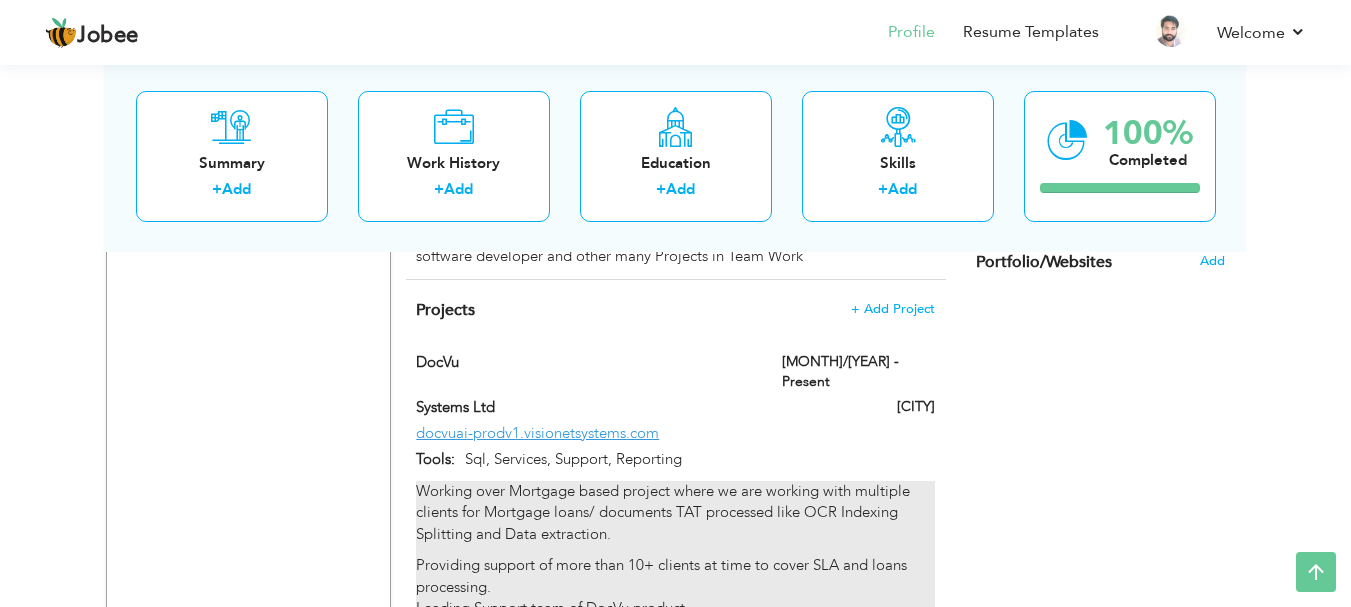 click on "Providing support of more than 10+ clients at time to cover SLA and loans processing.
Leading Support team of DocVu product." at bounding box center (675, 587) 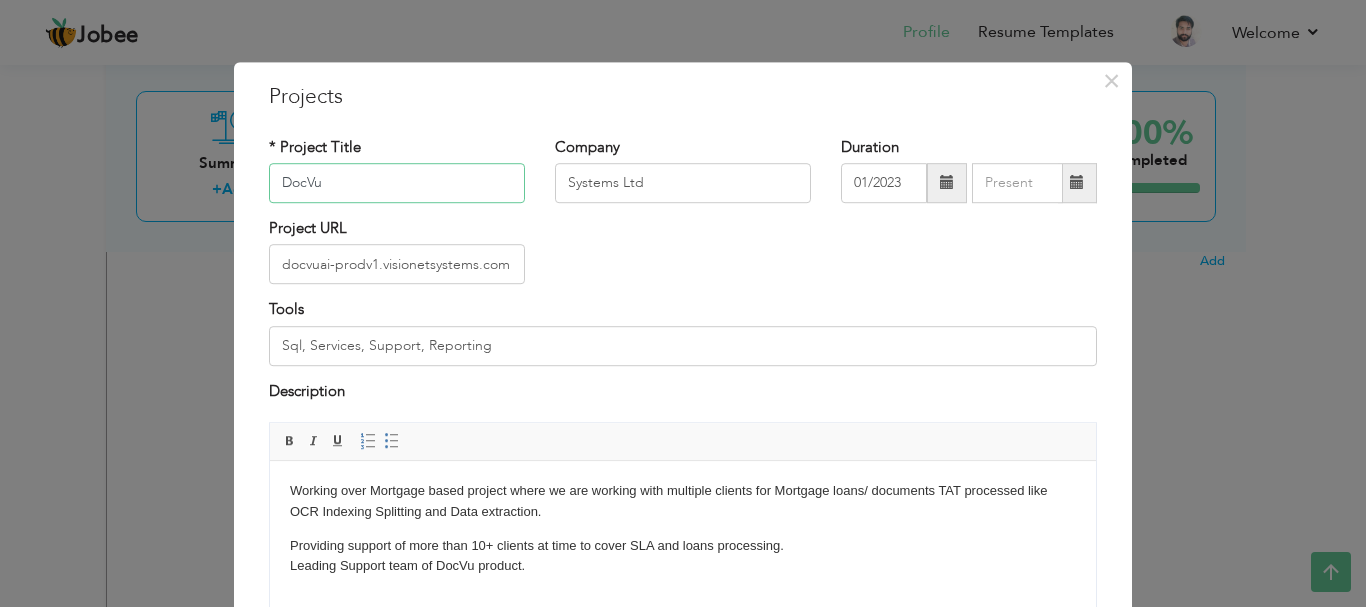 scroll, scrollTop: 100, scrollLeft: 0, axis: vertical 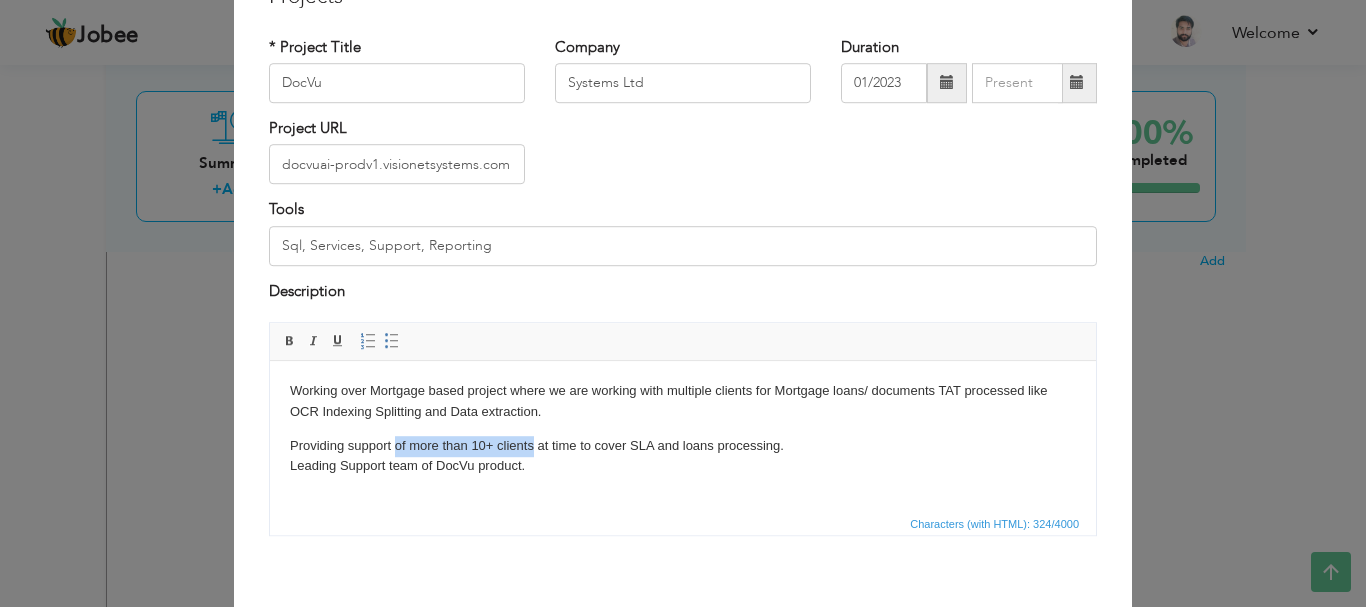 drag, startPoint x: 397, startPoint y: 444, endPoint x: 534, endPoint y: 441, distance: 137.03284 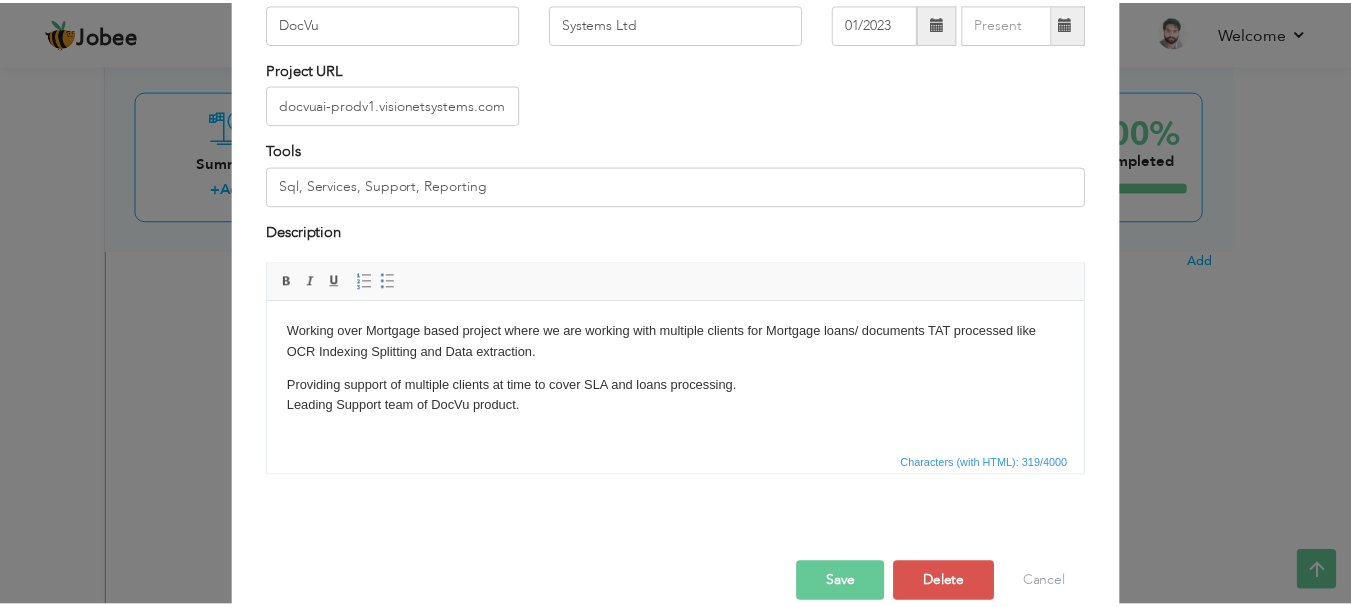 scroll, scrollTop: 191, scrollLeft: 0, axis: vertical 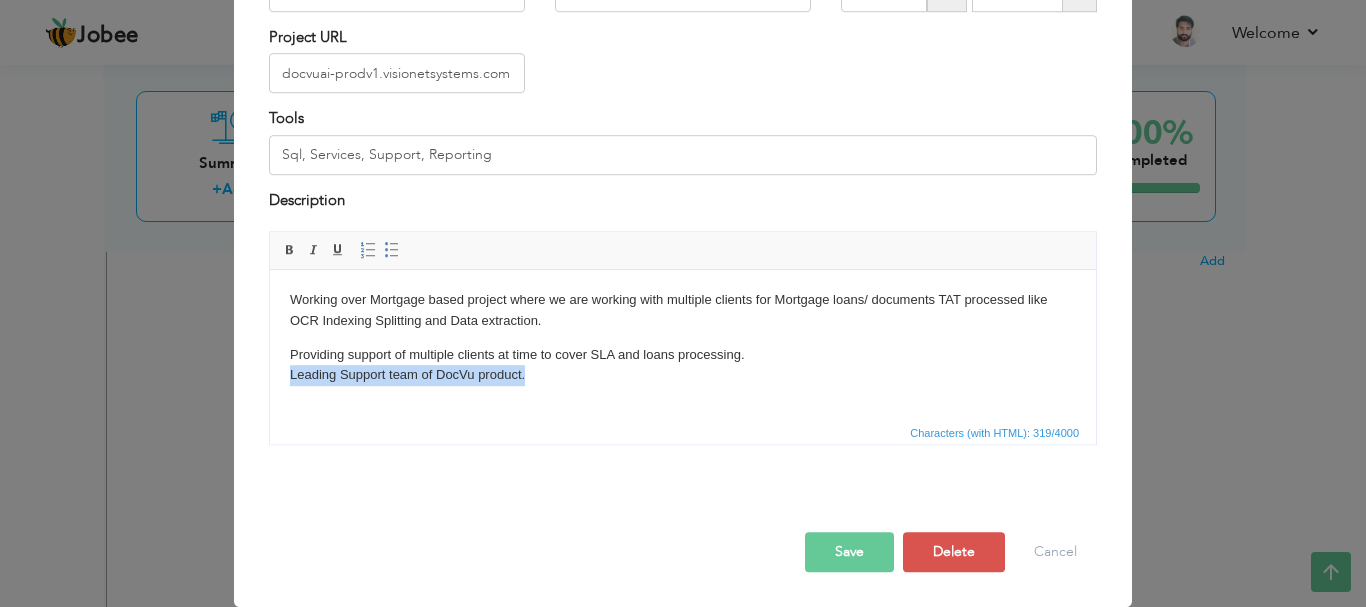 drag, startPoint x: 538, startPoint y: 374, endPoint x: 226, endPoint y: 365, distance: 312.1298 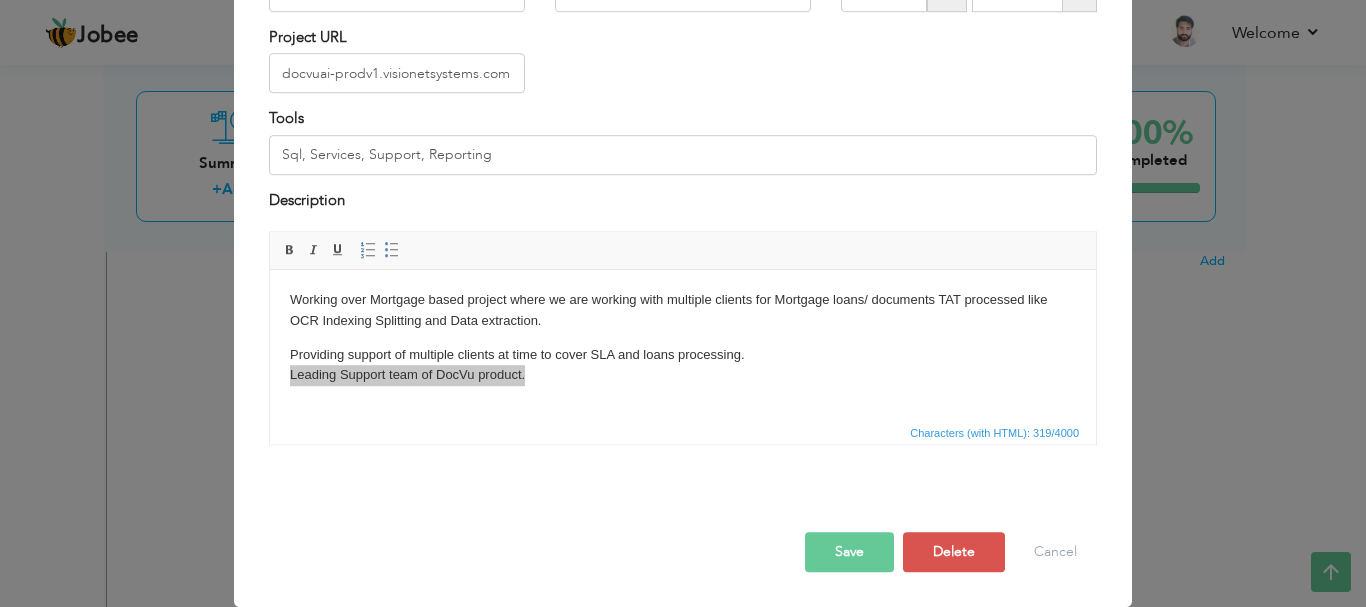 click on "Save" at bounding box center (849, 552) 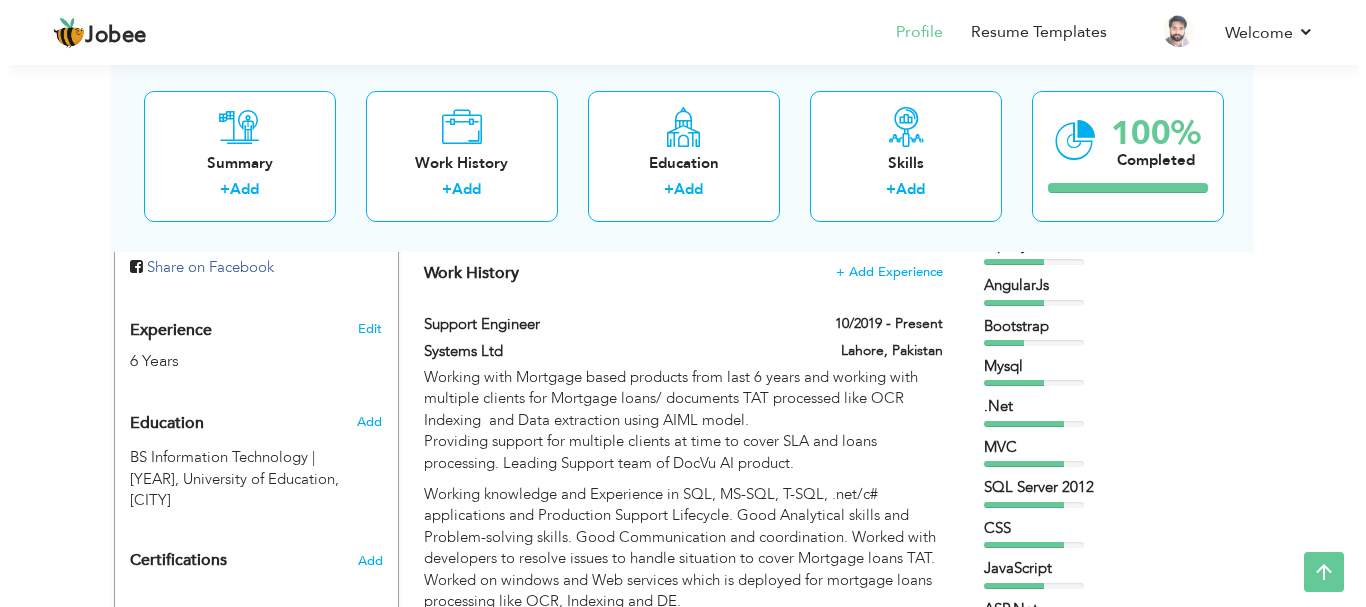 scroll, scrollTop: 600, scrollLeft: 0, axis: vertical 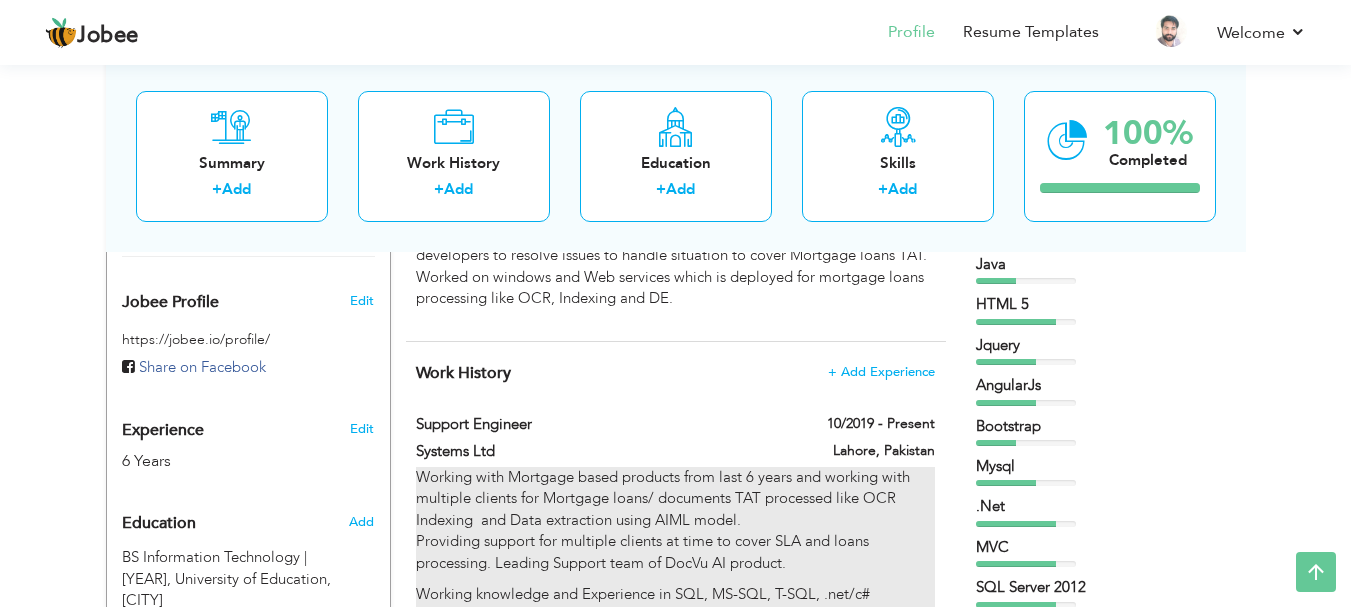 click on "Working with Mortgage based products from last 6 years and working with multiple clients for Mortgage loans/ documents TAT processed like OCR Indexing  and Data extraction using AIML model.
Providing support for multiple clients at time to cover SLA and loans processing. Leading Support team of DocVu AI product." at bounding box center [675, 520] 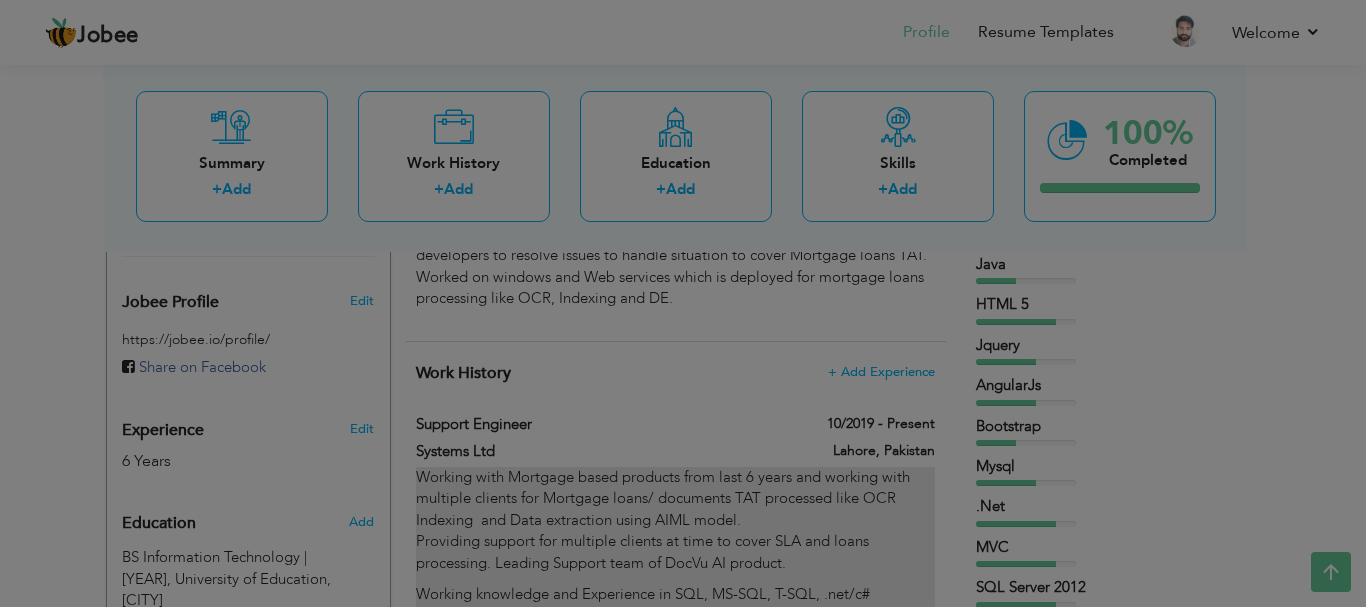 scroll, scrollTop: 0, scrollLeft: 0, axis: both 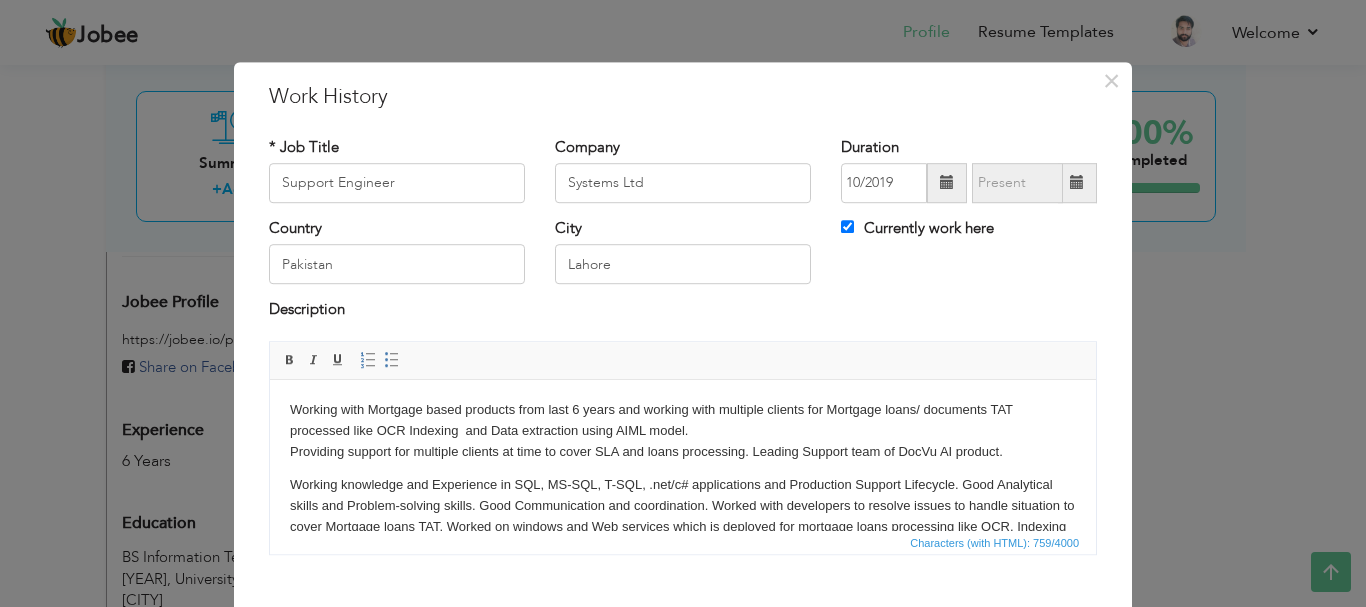 click on "Working with Mortgage based products from last 6 years and working with multiple clients for Mortgage loans/ documents TAT processed like OCR Indexing  and Data extraction using AIML model. Providing support for multiple clients at time to cover SLA and loans processing. Leading Support team of DocVu AI product." at bounding box center [683, 430] 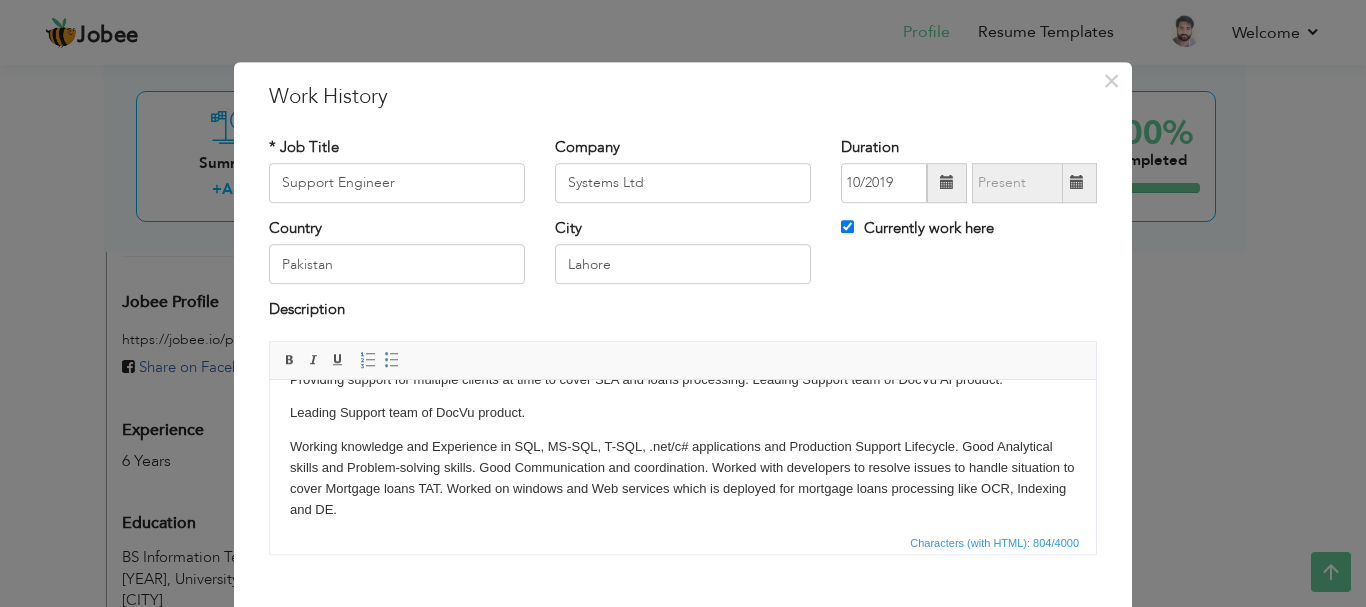 scroll, scrollTop: 155, scrollLeft: 0, axis: vertical 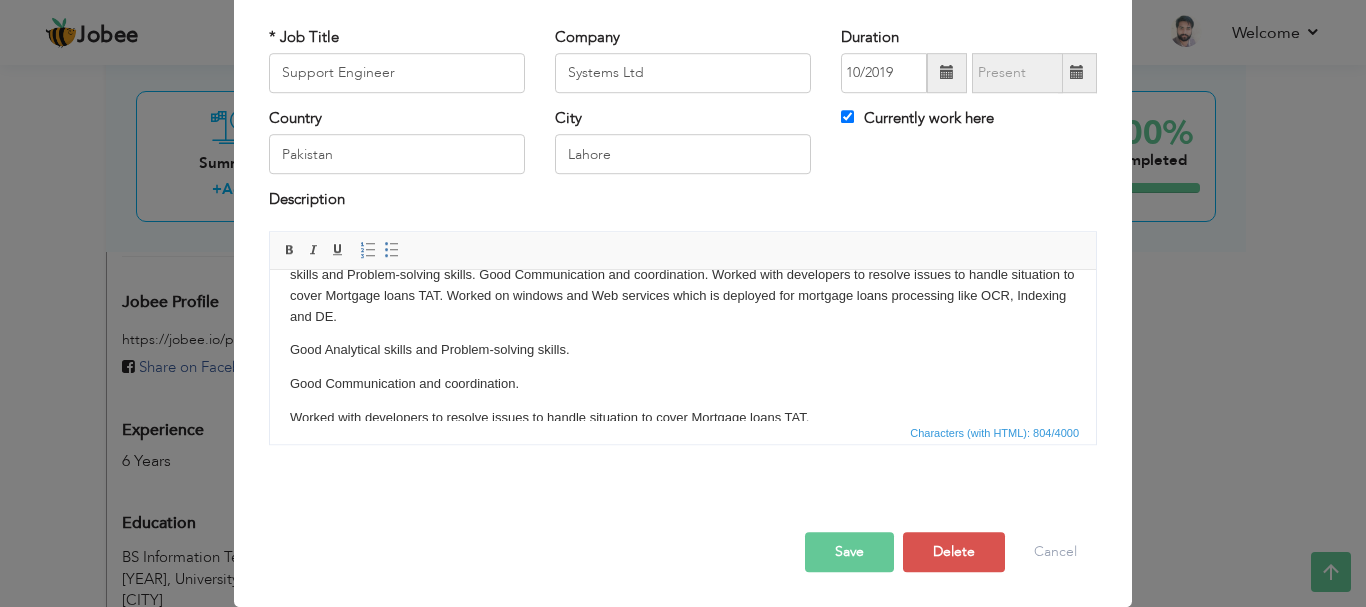 click on "Save" at bounding box center (849, 552) 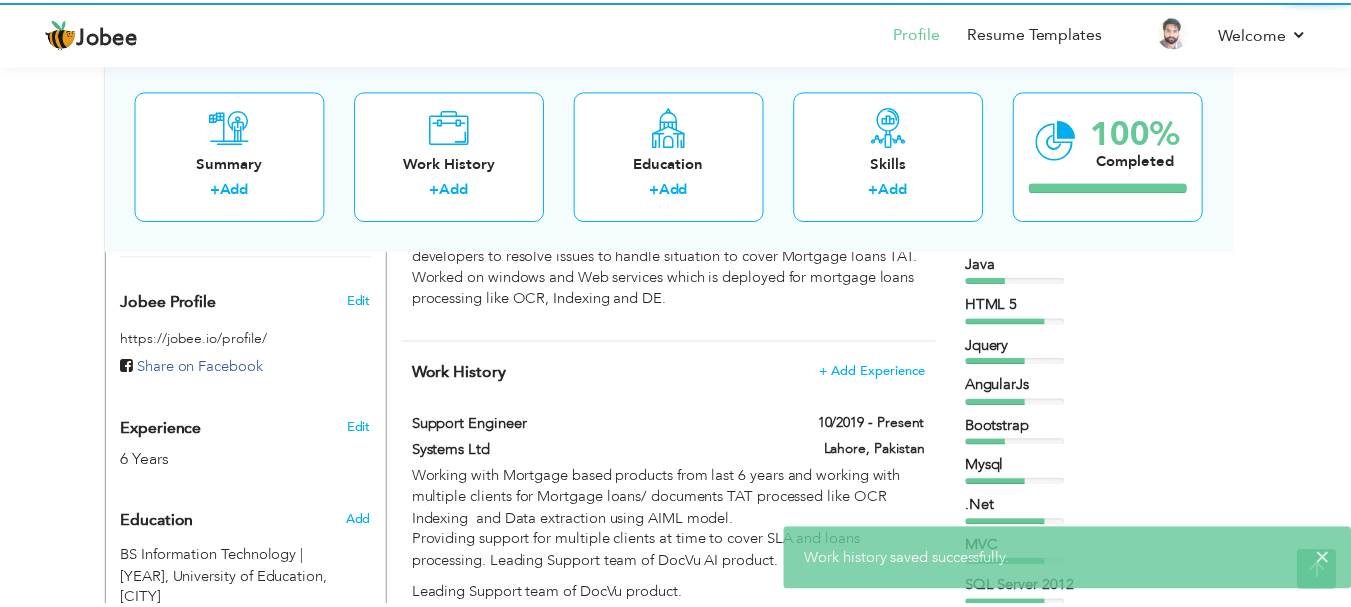 scroll, scrollTop: 0, scrollLeft: 0, axis: both 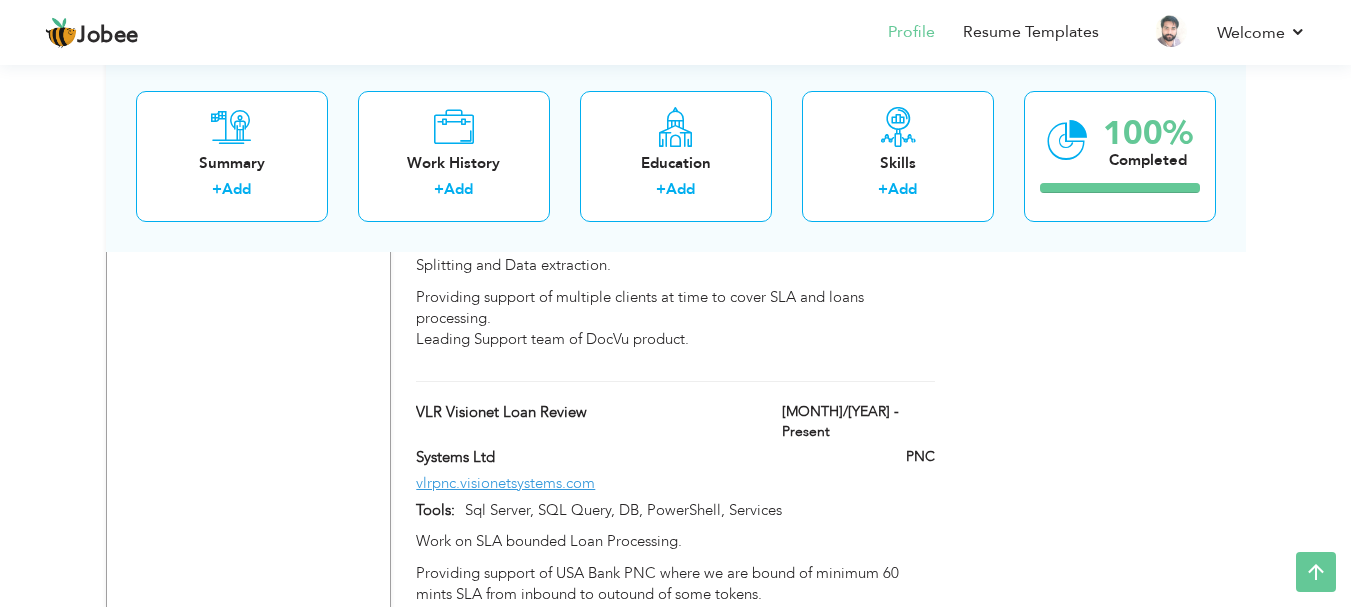 click on "Providing support of USA Bank PNC where we are bound of minimum 60 mints SLA from inbound to outound of some tokens.
In that documents services do OCR Indexing and Splitting and then Ops team do manual modifiction for those loans then loans got uploaded to client end (S3 Bucket)." at bounding box center [675, 616] 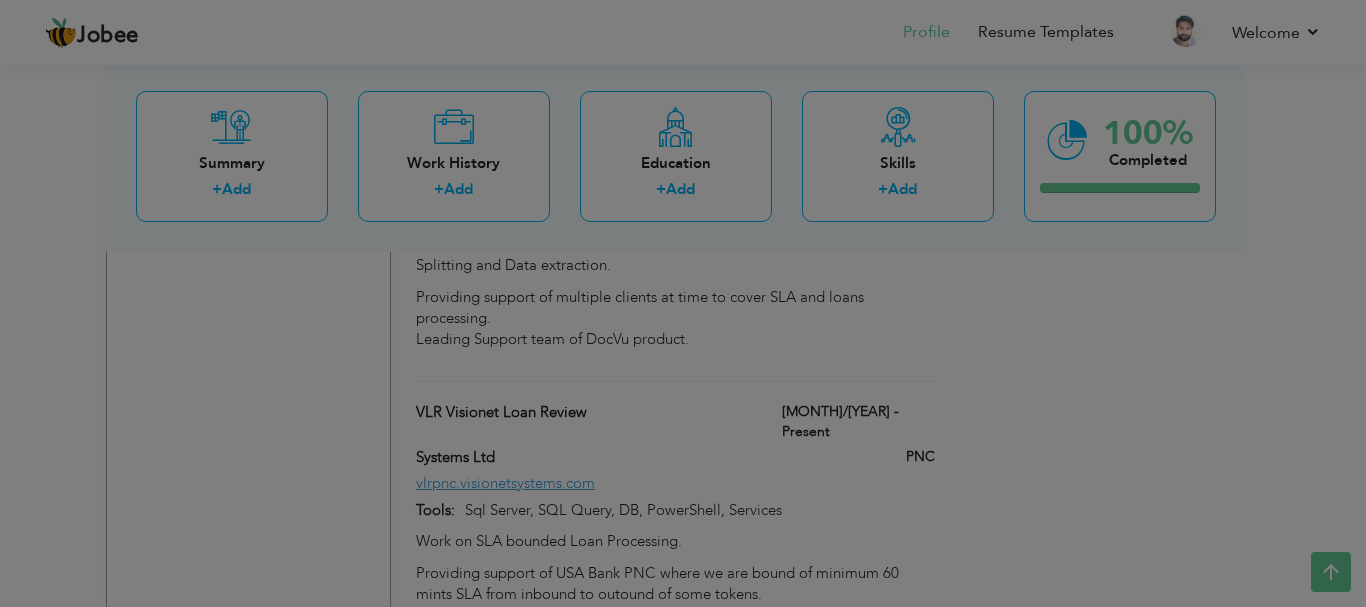scroll, scrollTop: 0, scrollLeft: 0, axis: both 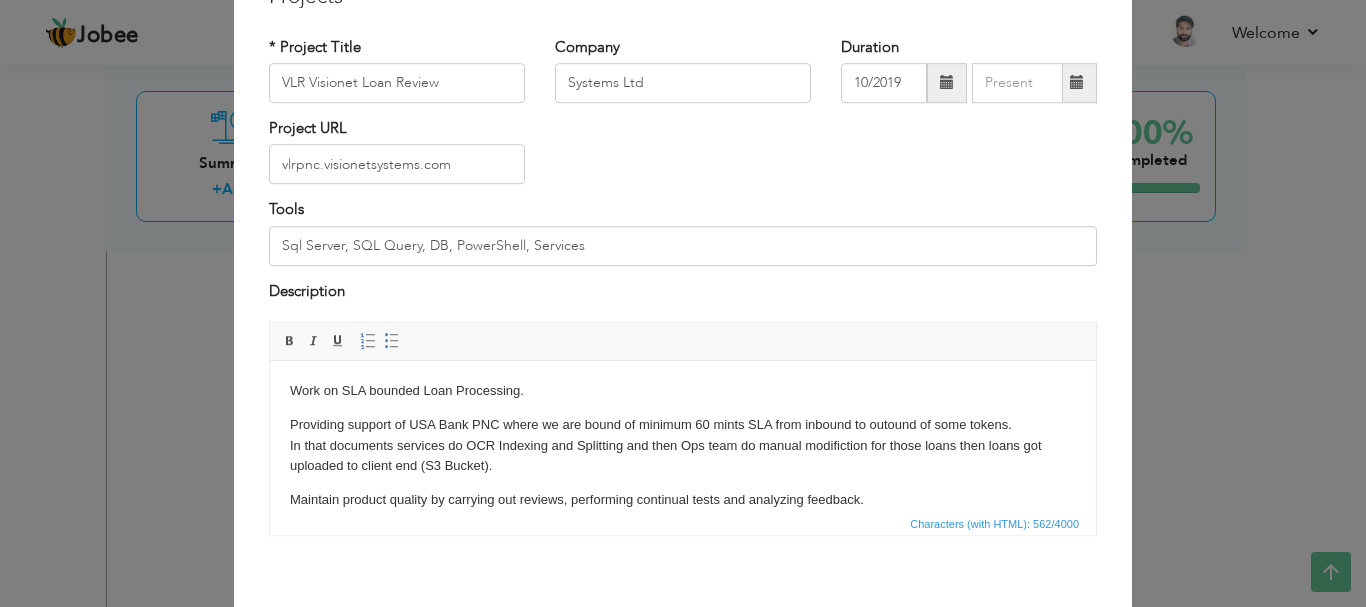 click on "Providing support of USA Bank PNC where we are bound of minimum 60 mints SLA from inbound to outound of some tokens. In that documents services do OCR Indexing and Splitting and then Ops team do manual modifiction for those loans then loans got uploaded to client end (S3 Bucket)." at bounding box center (683, 446) 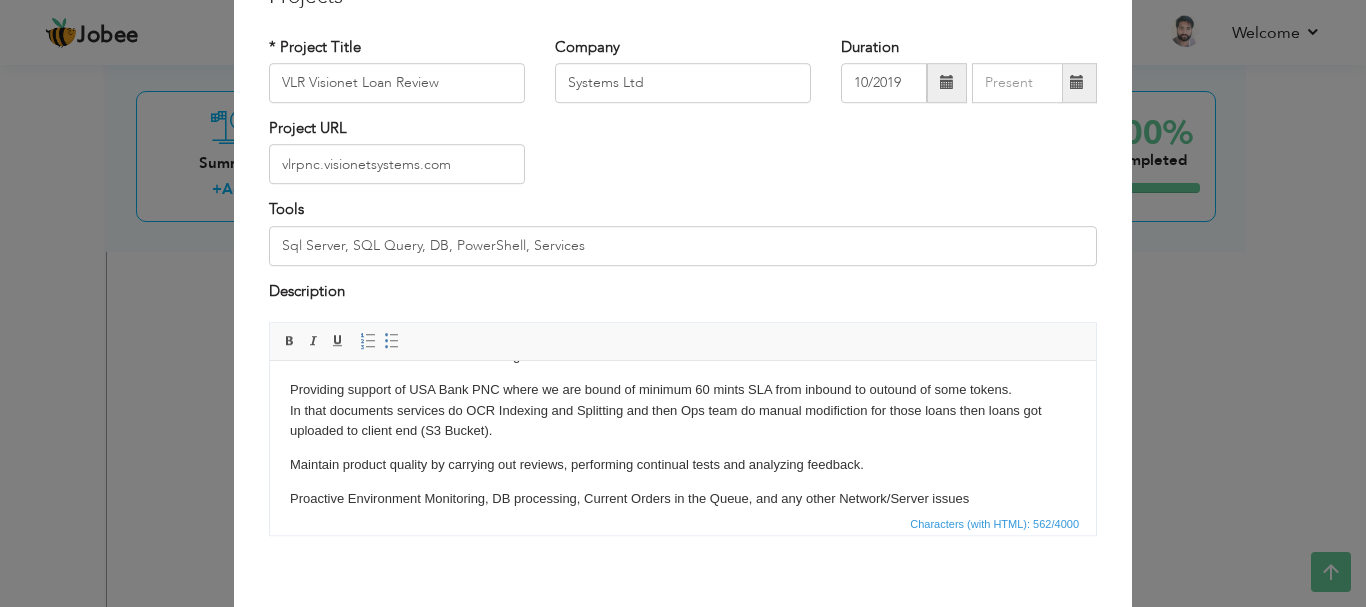 scroll, scrollTop: 54, scrollLeft: 0, axis: vertical 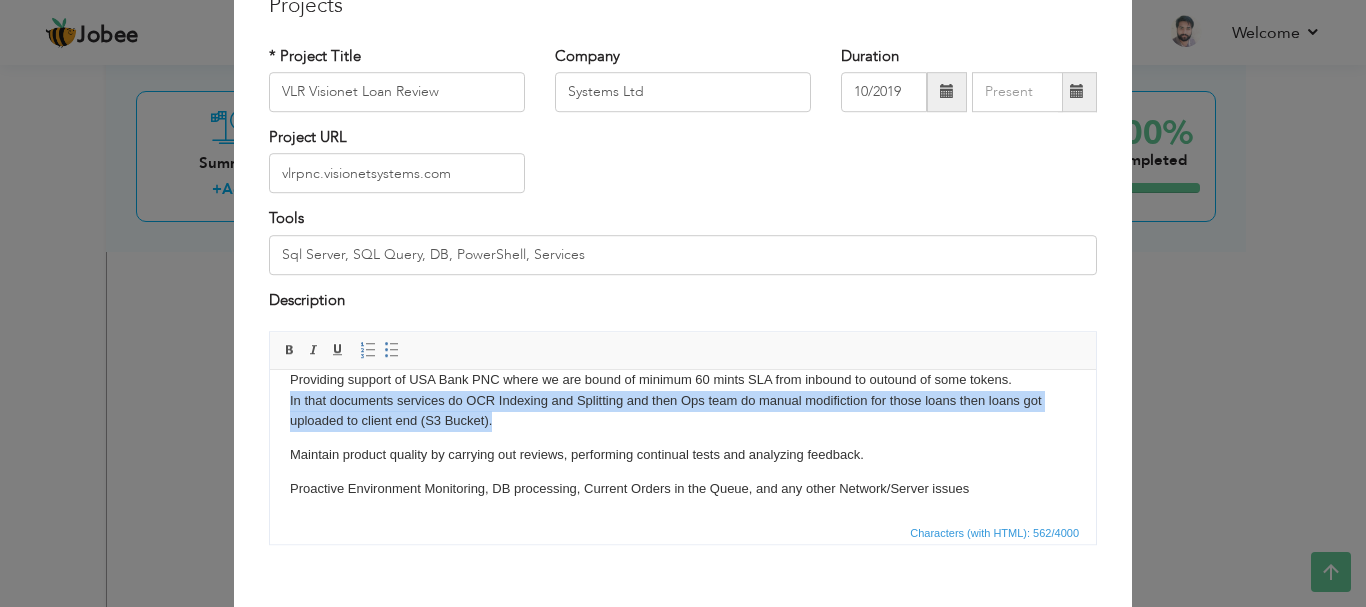 drag, startPoint x: 527, startPoint y: 428, endPoint x: 526, endPoint y: 768, distance: 340.00146 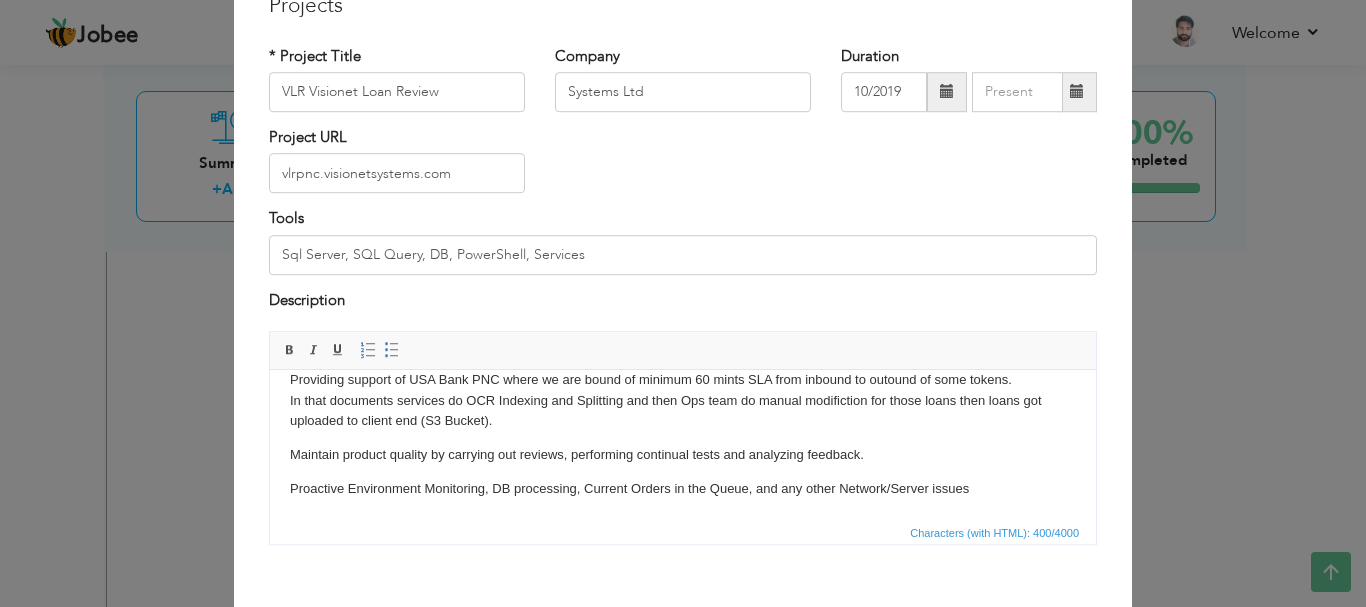scroll, scrollTop: 33, scrollLeft: 0, axis: vertical 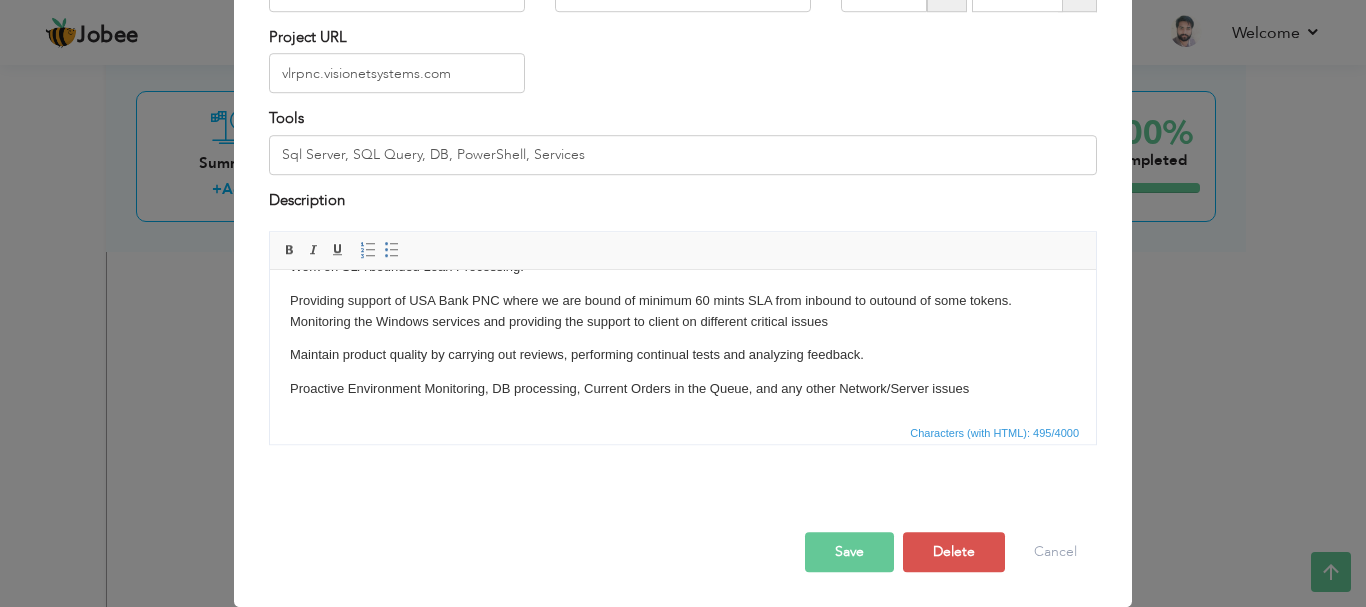 click on "Save" at bounding box center [849, 552] 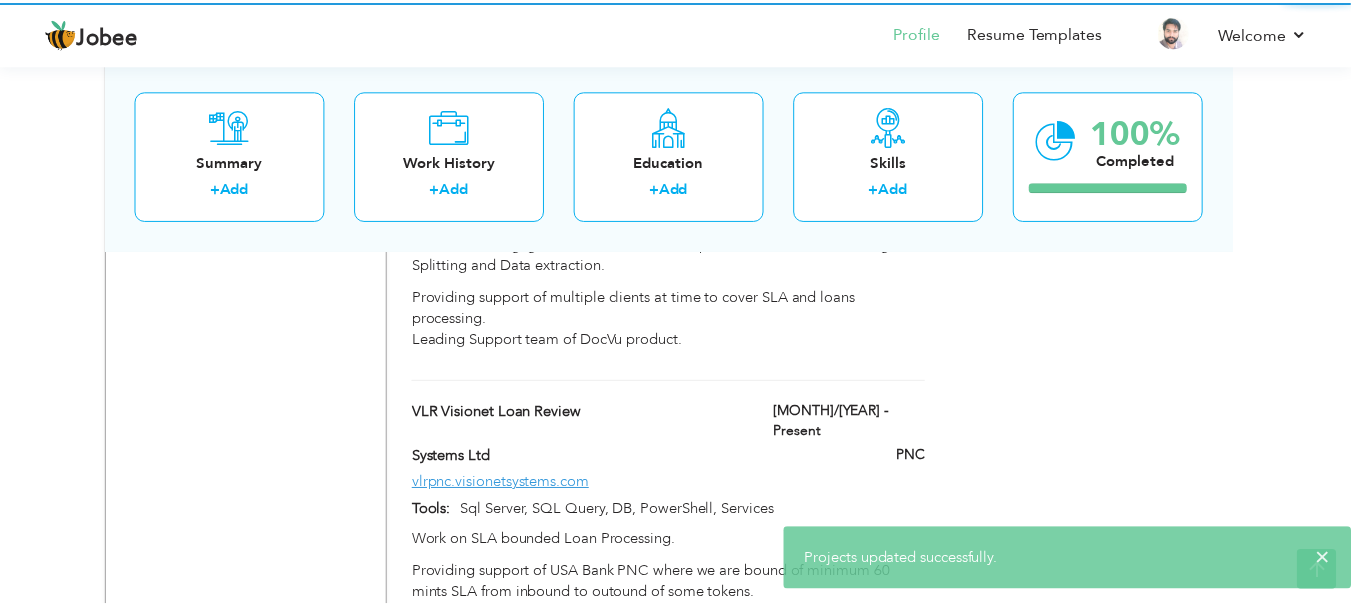 scroll, scrollTop: 0, scrollLeft: 0, axis: both 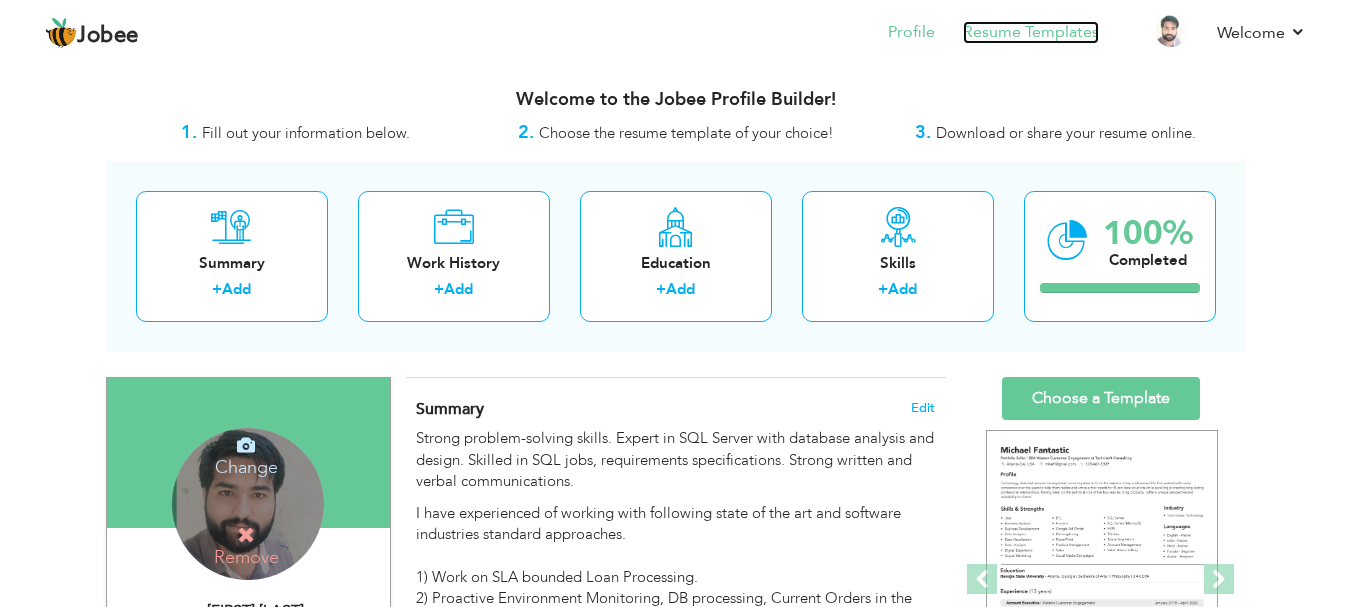 click on "Resume Templates" at bounding box center (1031, 32) 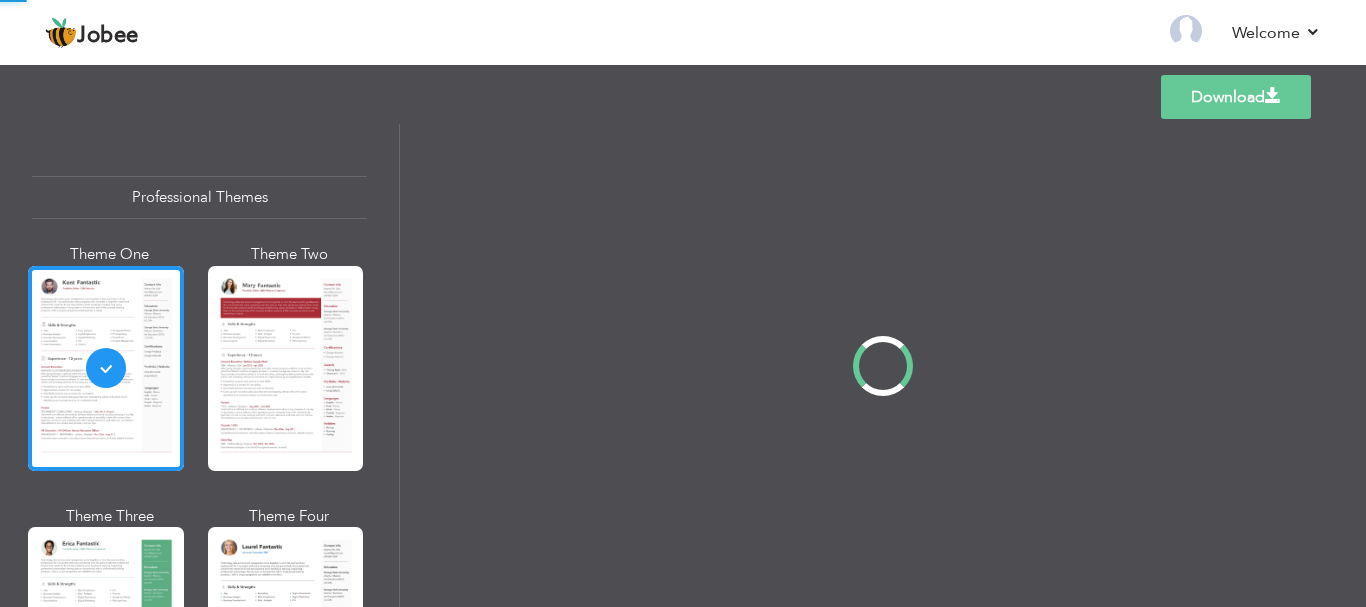 scroll, scrollTop: 0, scrollLeft: 0, axis: both 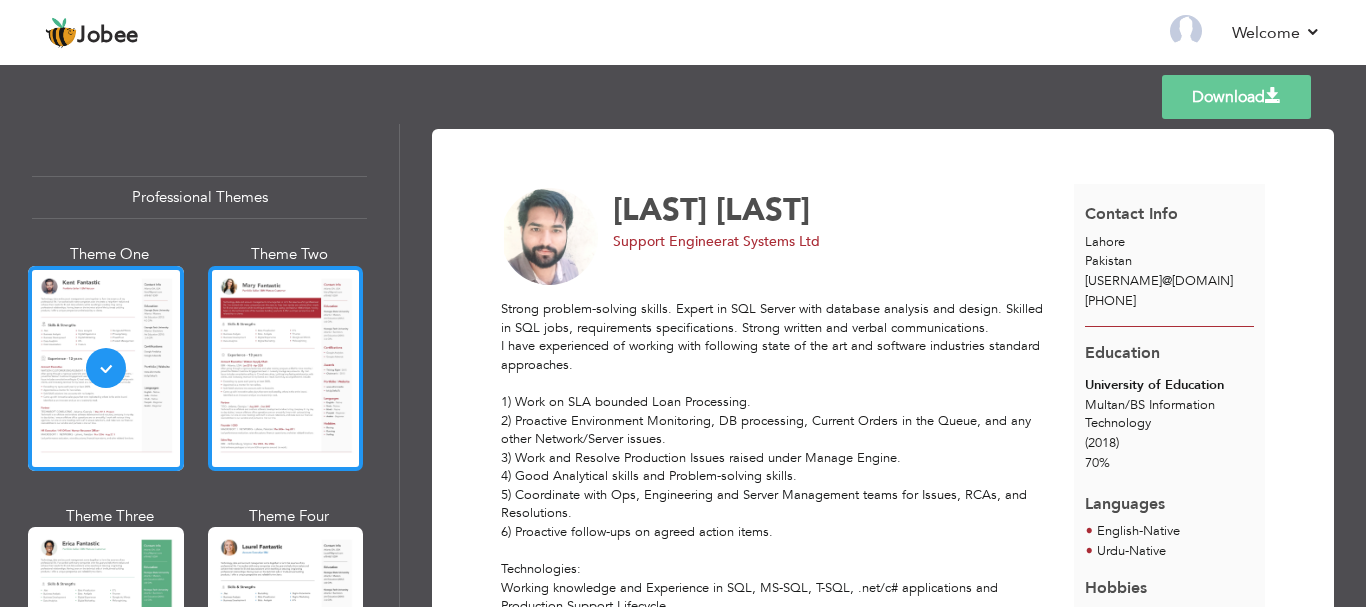 click at bounding box center (286, 368) 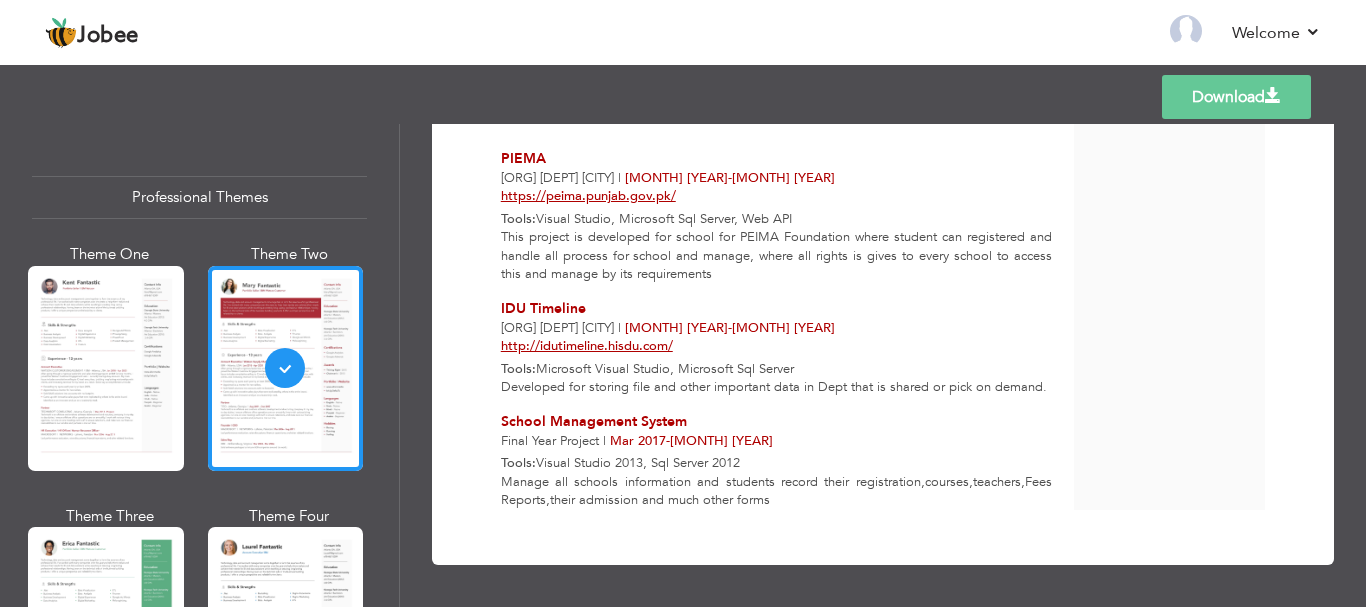 scroll, scrollTop: 1731, scrollLeft: 0, axis: vertical 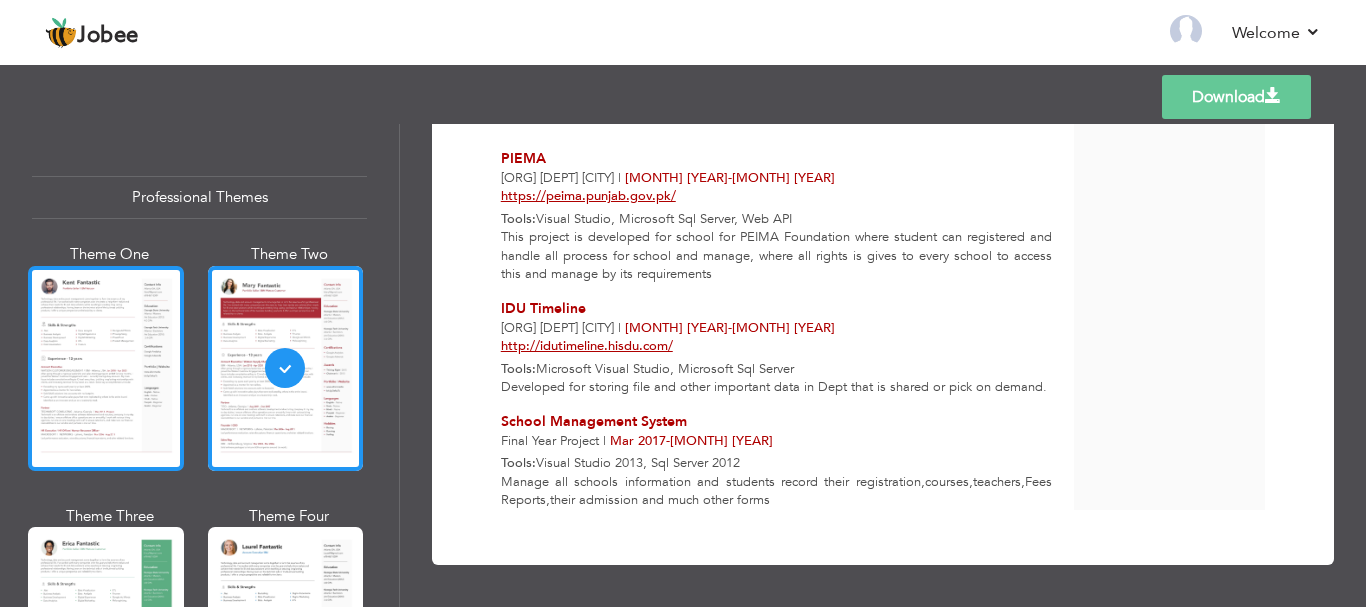 click at bounding box center [106, 368] 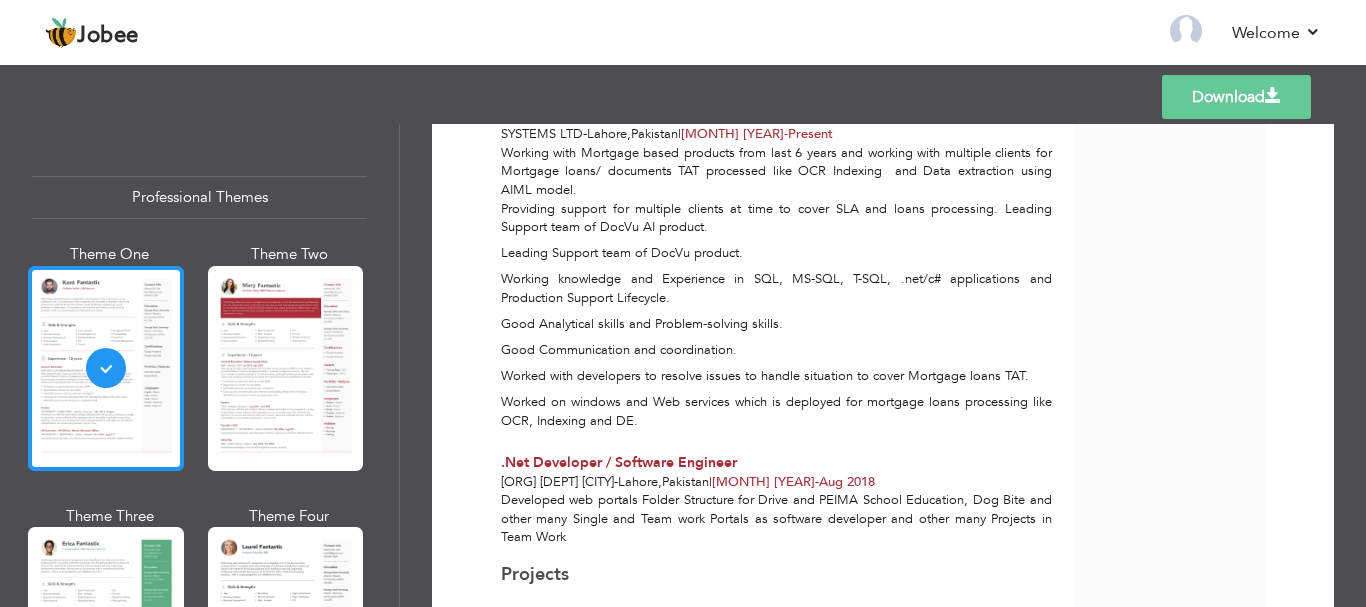 scroll, scrollTop: 800, scrollLeft: 0, axis: vertical 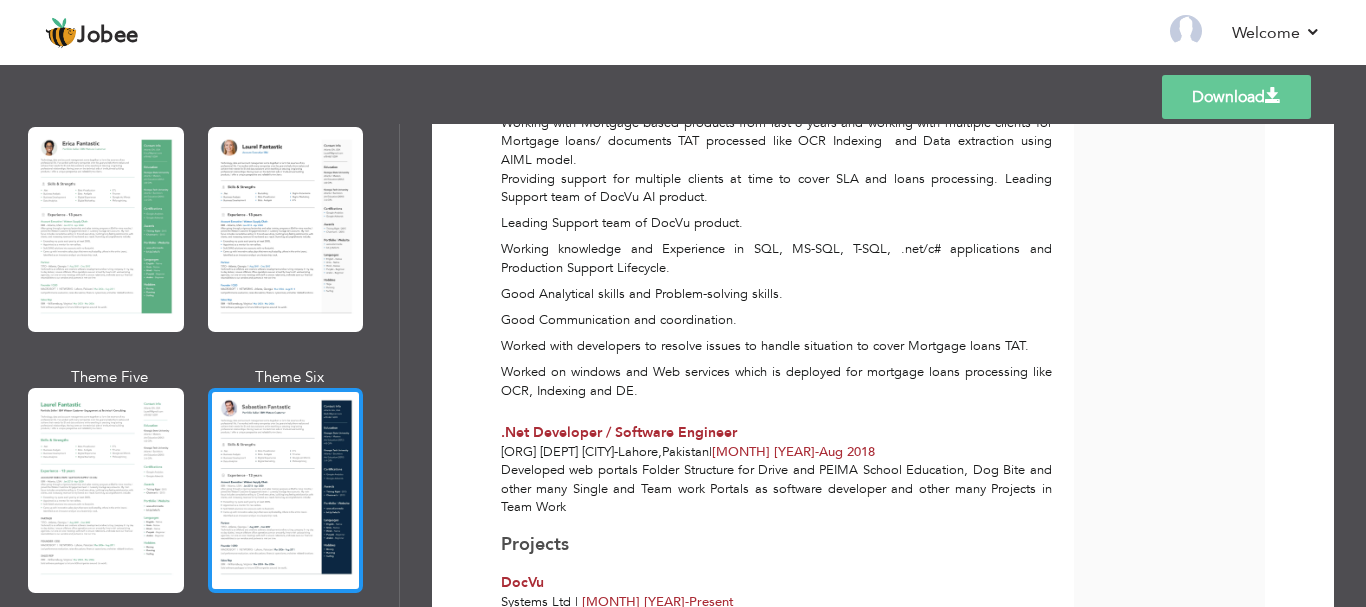 click at bounding box center (286, 490) 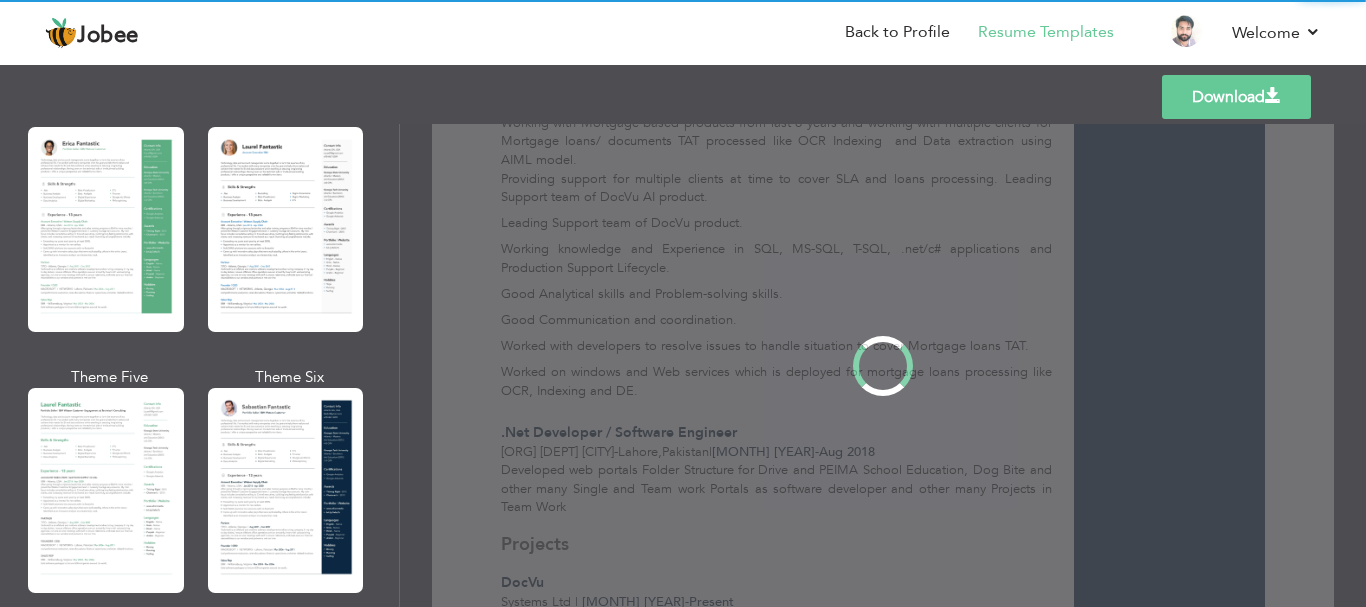 scroll, scrollTop: 0, scrollLeft: 0, axis: both 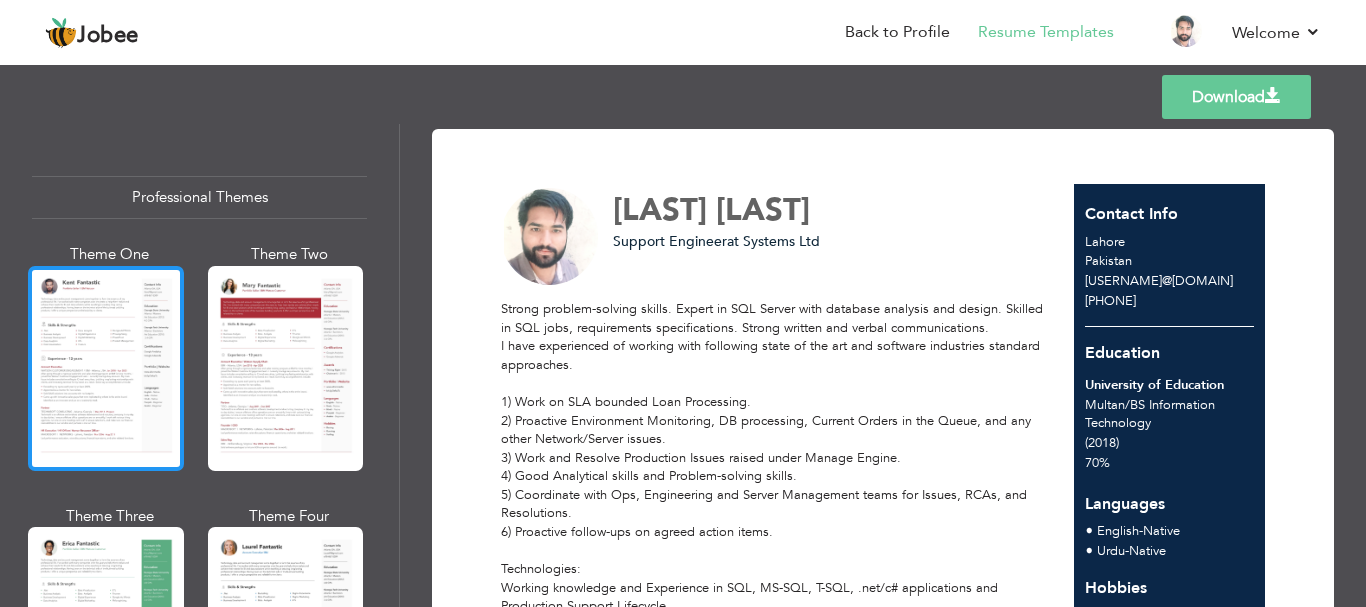 click at bounding box center (106, 368) 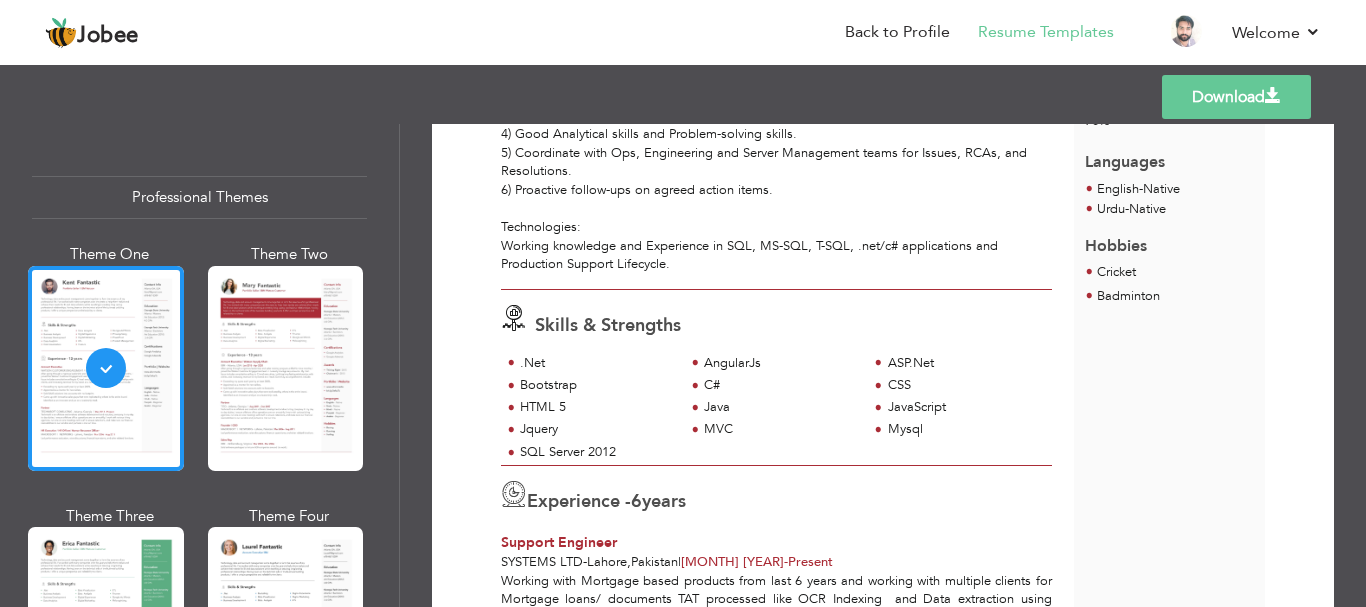 scroll, scrollTop: 400, scrollLeft: 0, axis: vertical 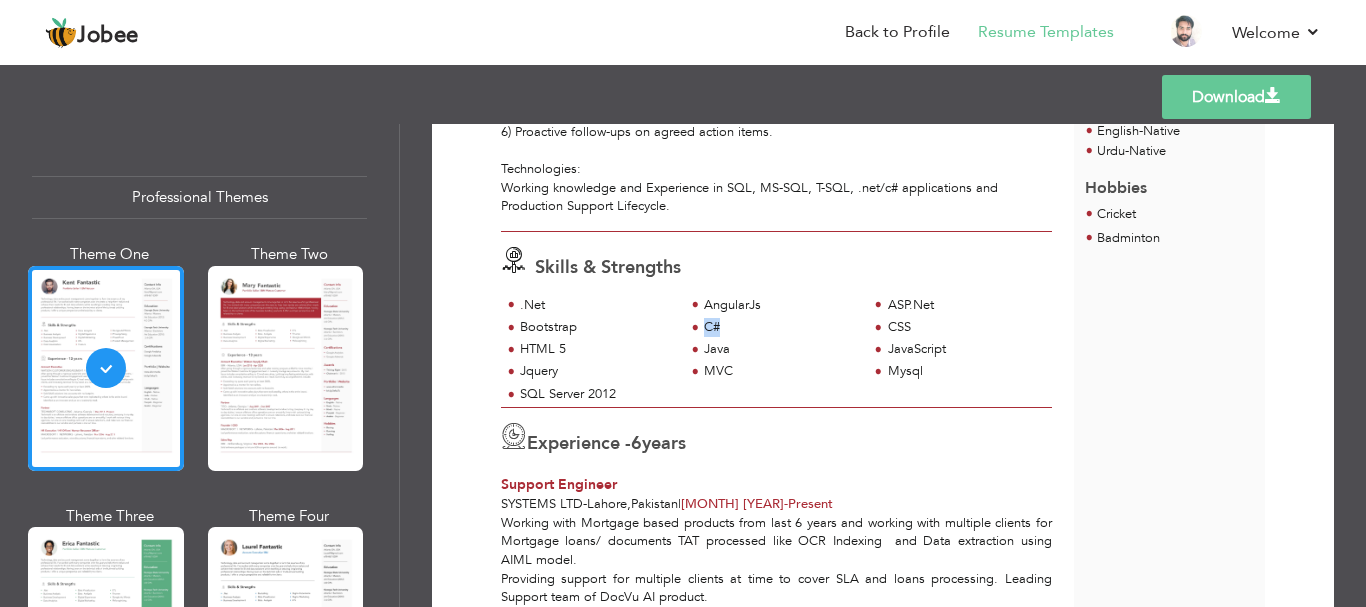 drag, startPoint x: 704, startPoint y: 319, endPoint x: 736, endPoint y: 332, distance: 34.539833 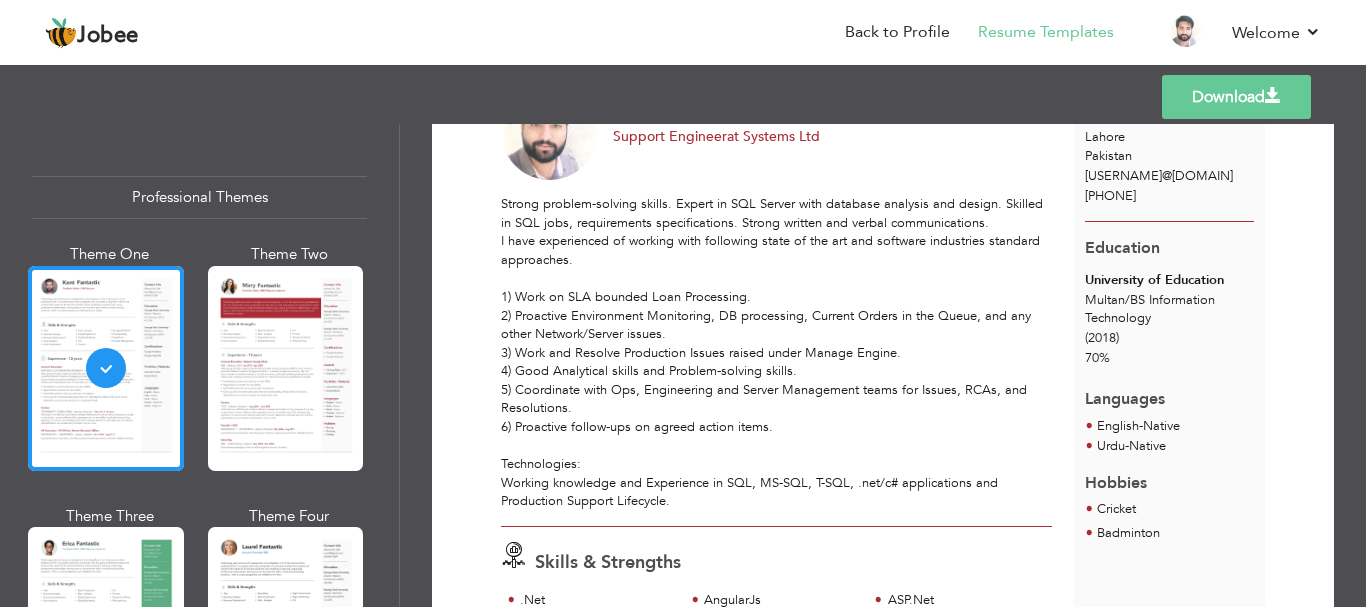scroll, scrollTop: 100, scrollLeft: 0, axis: vertical 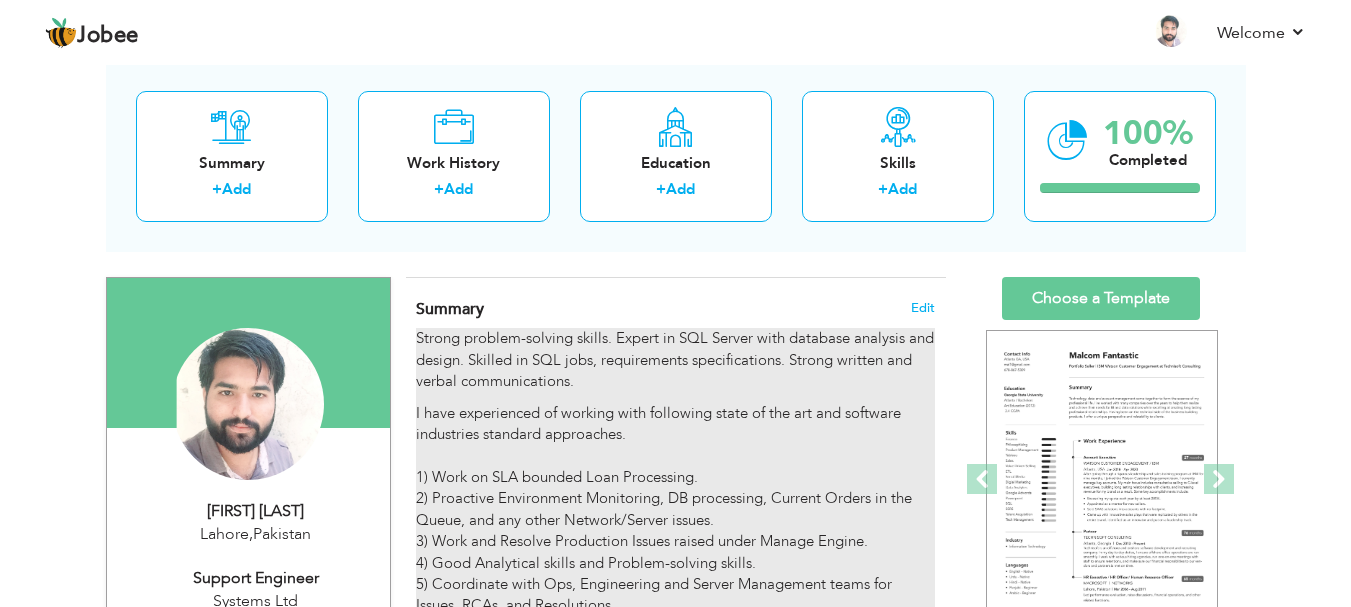 click on "Strong problem-solving skills. Expert in SQL Server with database analysis and design. Skilled in SQL jobs, requirements specifications. Strong written and verbal communications." at bounding box center [675, 360] 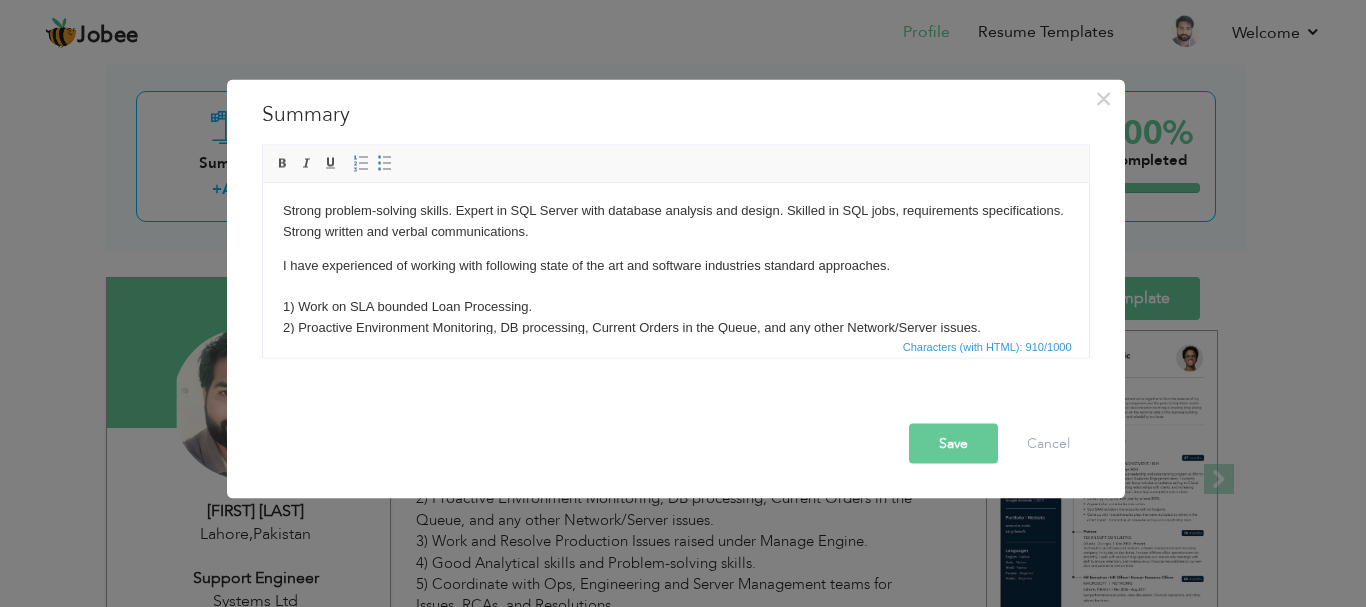 scroll, scrollTop: 0, scrollLeft: 0, axis: both 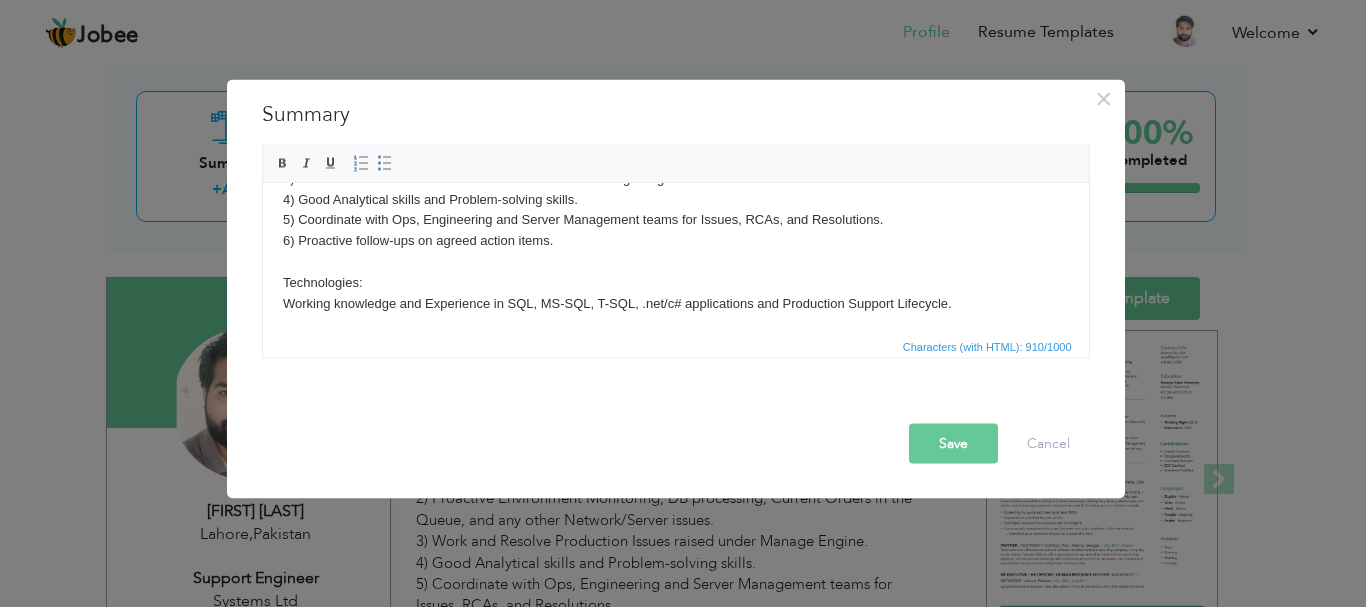 click on "I have experienced of working with following state of the art and software industries standard approaches. 1) Work on SLA bounded Loan Processing. 2) Proactive Environment Monitoring, DB processing, Current Orders in the Queue, and any other Network/Server issues. 3) Work and Resolve Production Issues raised under Manage Engine. 4) Good Analytical skills and Problem-solving skills. 5) Coordinate with Ops, Engineering and Server Management teams for Issues, RCAs, and Resolutions. 6) Proactive follow-ups on agreed action items. Technologies: Working knowledge and Experience in SQL, MS-SQL, T-SQL, .net/c# applications and Production Support Lifecycle." at bounding box center [675, 199] 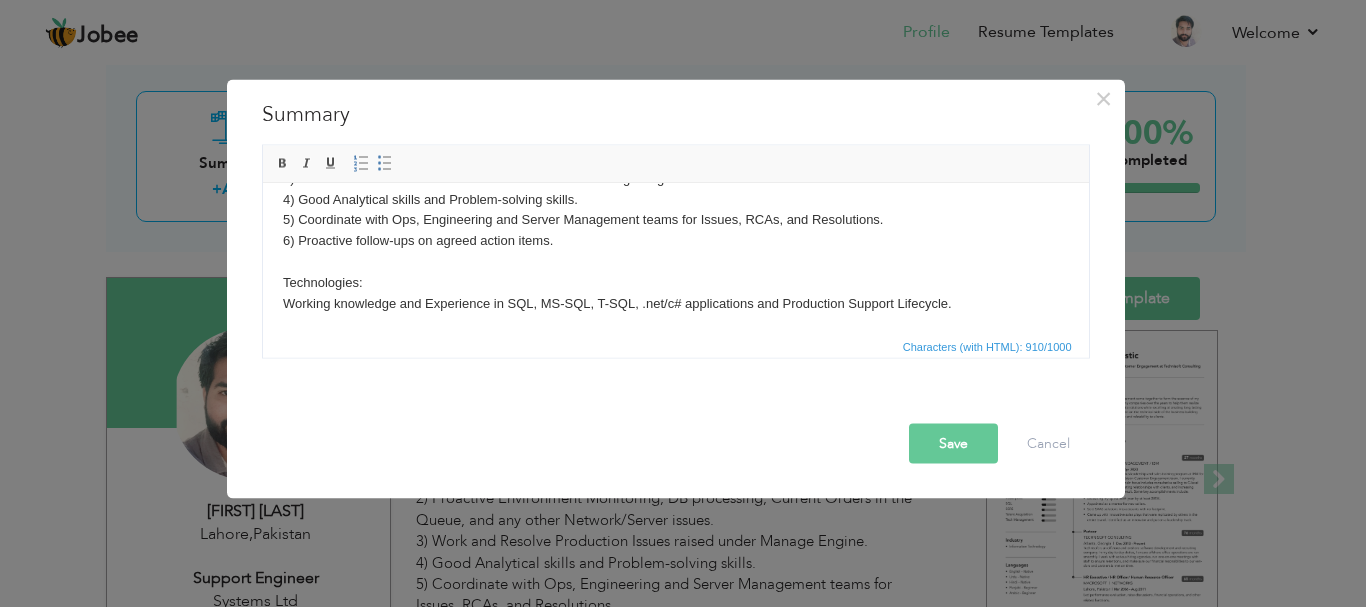 type 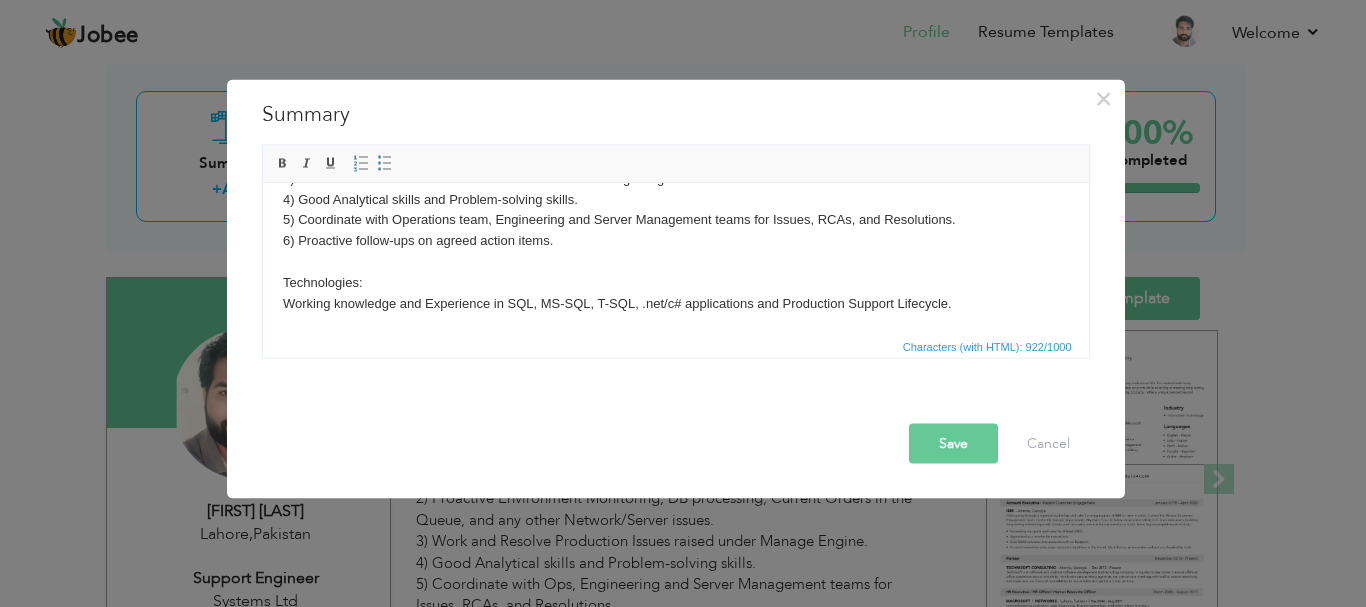 click on "I have experienced of working with following state of the art and software industries standard approaches. 1) Work on SLA bounded Loan Processing. 2) Proactive Environment Monitoring, DB processing, Current Orders in the Queue, and any other Network/Server issues. 3) Work and Resolve Production Issues raised under Manage Engine. 4) Good Analytical skills and Problem-solving skills. 5) Coordinate with Operations team , Engineering and Server Management teams for Issues, RCAs, and Resolutions. 6) Proactive follow-ups on agreed action items. Technologies: Working knowledge and Experience in SQL, MS-SQL, T-SQL, .net/c# applications and Production Support Lifecycle." at bounding box center (675, 199) 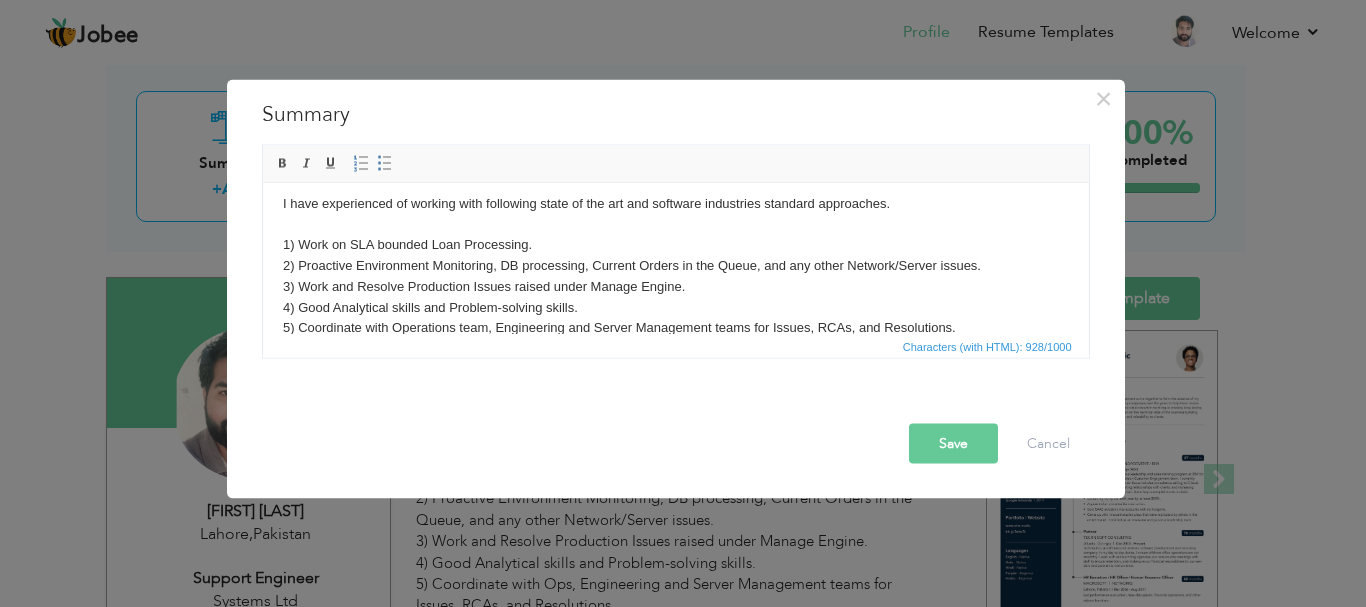 scroll, scrollTop: 100, scrollLeft: 0, axis: vertical 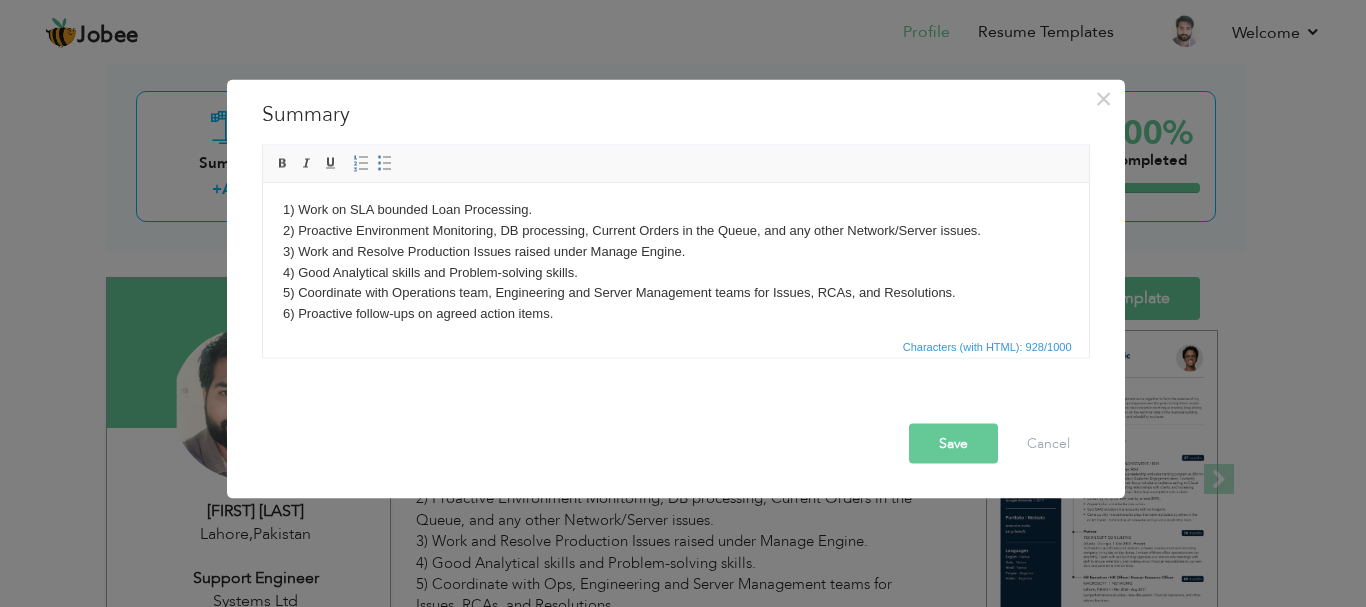 click on "I have experienced of working with following state of the art and software industries standard approaches. 1) Work on SLA bounded Loan Processing. 2) Proactive Environment Monitoring, DB processing, Current Orders in the Queue, and any other Network/Server issues. 3) Work and Resolve Production Issues raised under Manage Engine. 4) Good Analytical skills and Problem-solving skills. 5) Coordinate with Operations team , Engineering and Server Management teams for Issues, RCAs, and Resolutions. 6) Proactive follow-ups on agreed action items. ​​​​​​​ Technologies: Working knowledge and Experience in SQL, MS-SQL, T-SQL, .net/c# applications and Production Support Lifecycle." at bounding box center [675, 283] 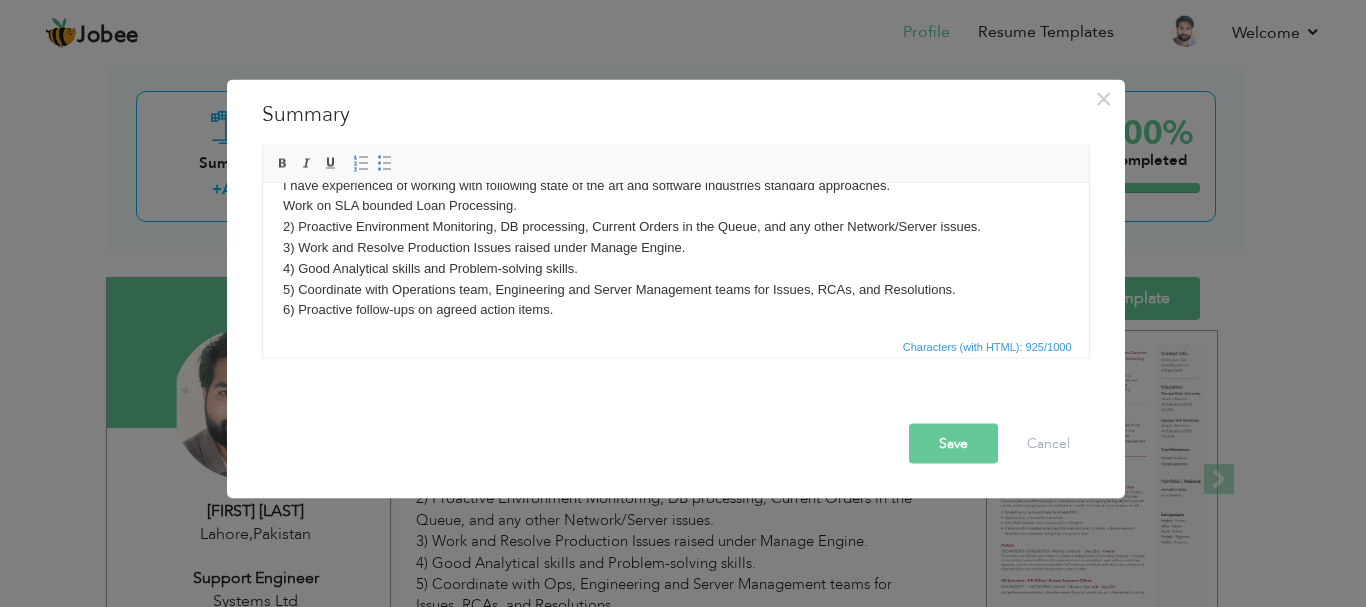 scroll, scrollTop: 0, scrollLeft: 0, axis: both 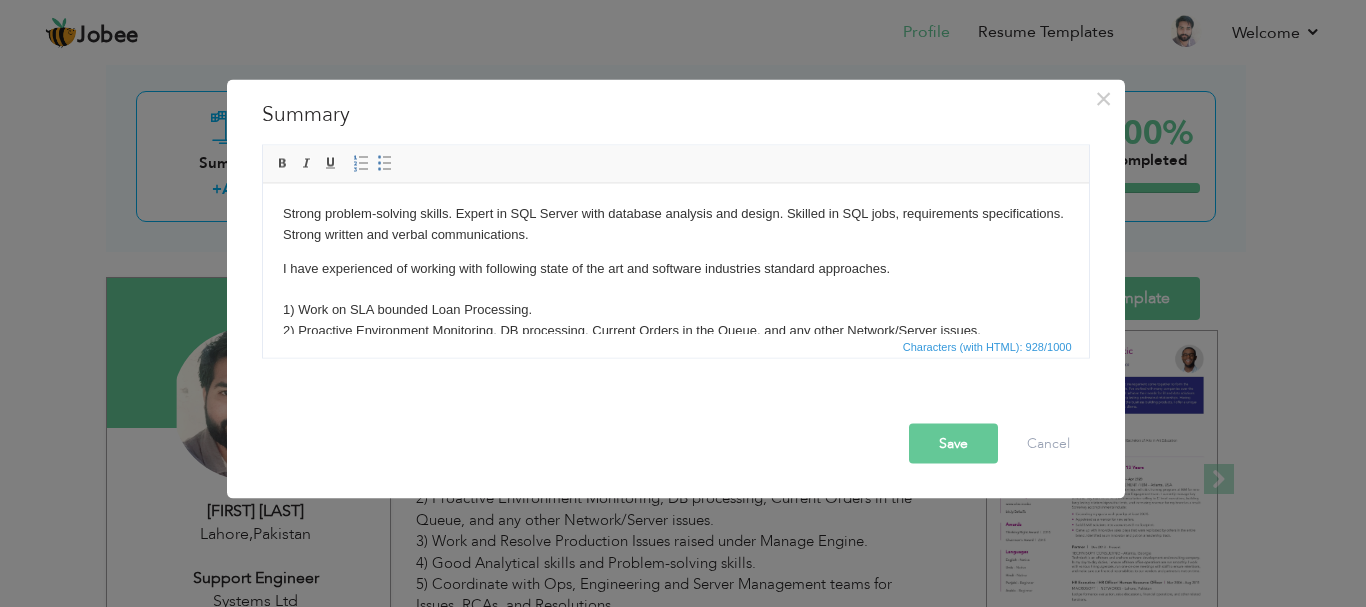 click on "I have experienced of working with following state of the art and software industries standard approaches. 1) Work on SLA bounded Loan Processing. 2) Proactive Environment Monitoring, DB processing, Current Orders in the Queue, and any other Network/Server issues. 3) Work and Resolve Production Issues raised under Manage Engine. 4) Good Analytical skills and Problem-solving skills. 5) Coordinate with Operations team, Engineering and Server Management teams for Issues, RCAs, and Resolutions. 6) Proactive follow-ups on agreed action items. Technologies: Working knowledge and Experience in SQL, MS-SQL, T-SQL, .net/c# applications and Production Support Lifecycle." at bounding box center (675, 383) 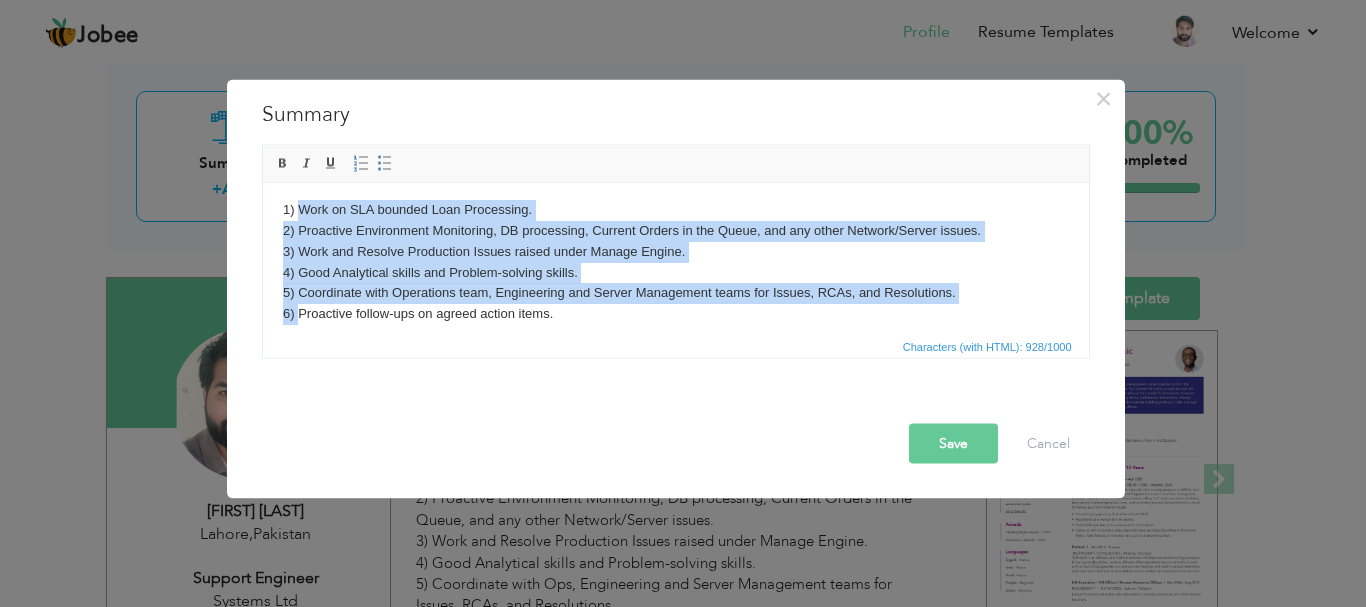 click on "I have experienced of working with following state of the art and software industries standard approaches. 1) Work on SLA bounded Loan Processing. 2) Proactive Environment Monitoring, DB processing, Current Orders in the Queue, and any other Network/Server issues. 3) Work and Resolve Production Issues raised under Manage Engine. 4) Good Analytical skills and Problem-solving skills. 5) Coordinate with Operations team, Engineering and Server Management teams for Issues, RCAs, and Resolutions. 6) Proactive follow-ups on agreed action items. Technologies: Working knowledge and Experience in SQL, MS-SQL, T-SQL, .net/c# applications and Production Support Lifecycle." at bounding box center [675, 283] 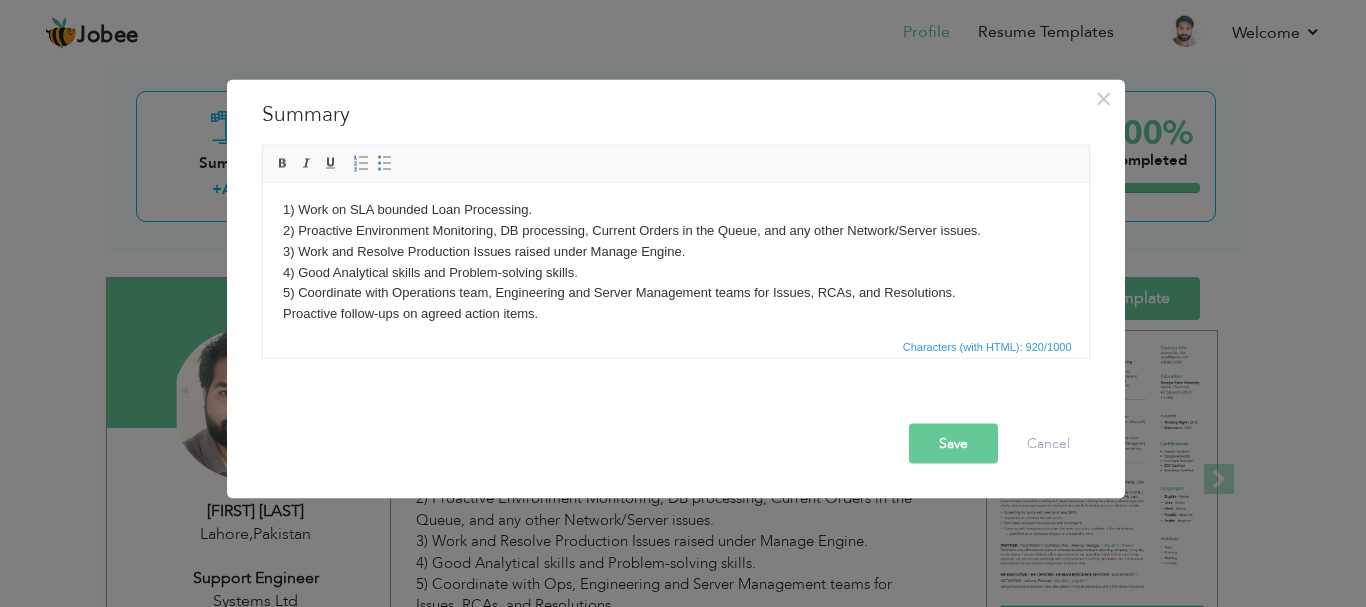 click on "I have experienced of working with following state of the art and software industries standard approaches. 1) Work on SLA bounded Loan Processing. 2) Proactive Environment Monitoring, DB processing, Current Orders in the Queue, and any other Network/Server issues. 3) Work and Resolve Production Issues raised under Manage Engine. 4) Good Analytical skills and Problem-solving skills. 5) Coordinate with Operations team, Engineering and Server Management teams for Issues, RCAs, and Resolutions. Proactive follow-ups on agreed action items. Technologies: Working knowledge and Experience in SQL, MS-SQL, T-SQL, .net/c# applications and Production Support Lifecycle." at bounding box center (675, 283) 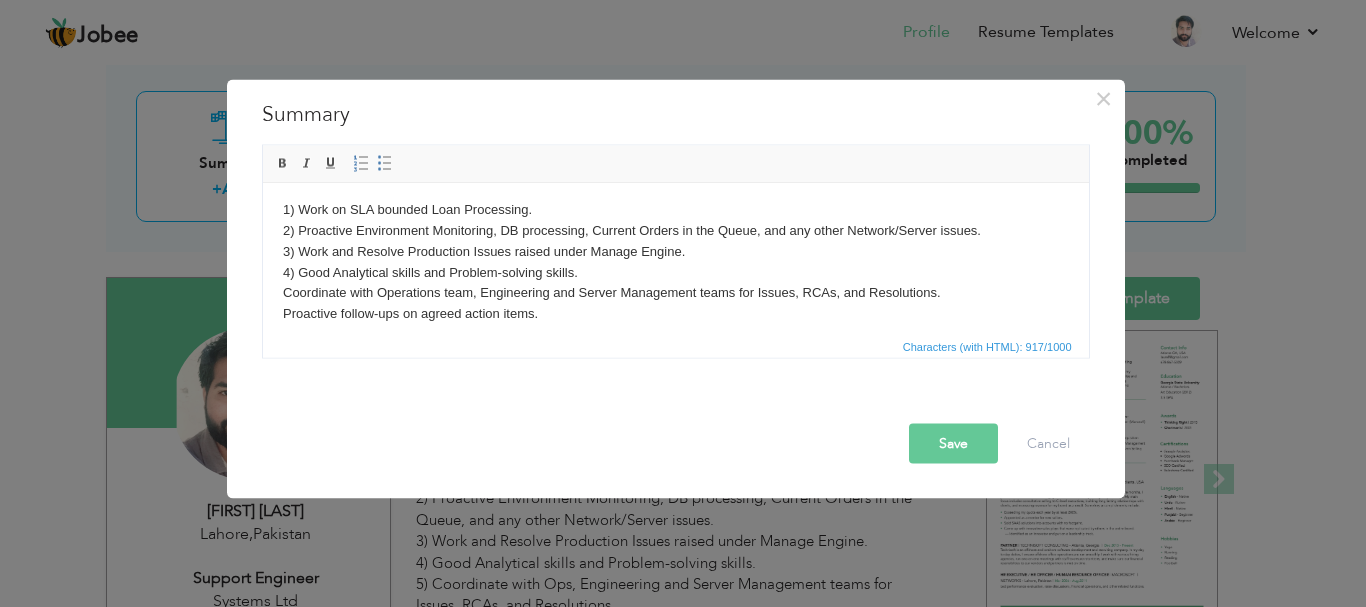 click on "I have experienced of working with following state of the art and software industries standard approaches. 1) Work on SLA bounded Loan Processing. 2) Proactive Environment Monitoring, DB processing, Current Orders in the Queue, and any other Network/Server issues. 3) Work and Resolve Production Issues raised under Manage Engine. 4) Good Analytical skills and Problem-solving skills. Coordinate with Operations team, Engineering and Server Management teams for Issues, RCAs, and Resolutions. Proactive follow-ups on agreed action items. Technologies: Working knowledge and Experience in SQL, MS-SQL, T-SQL, .net/c# applications and Production Support Lifecycle." at bounding box center (675, 283) 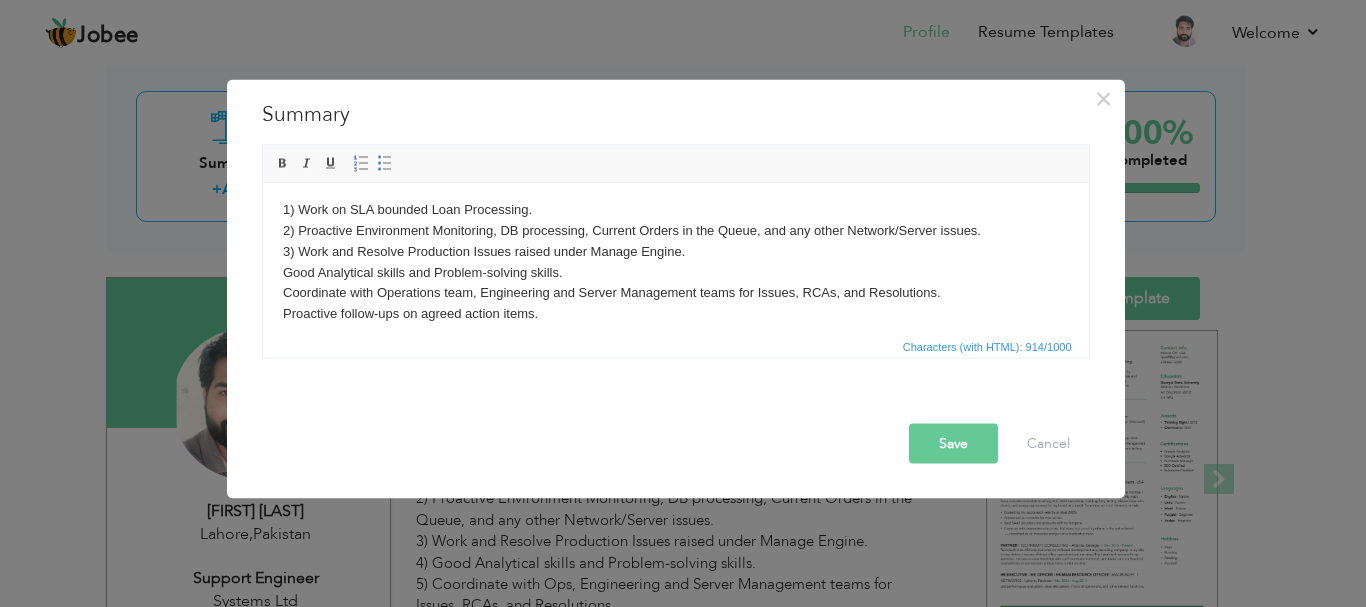 click on "I have experienced of working with following state of the art and software industries standard approaches. 1) Work on SLA bounded Loan Processing. 2) Proactive Environment Monitoring, DB processing, Current Orders in the Queue, and any other Network/Server issues. 3) Work and Resolve Production Issues raised under Manage Engine. Good Analytical skills and Problem-solving skills. Coordinate with Operations team, Engineering and Server Management teams for Issues, RCAs, and Resolutions. Proactive follow-ups on agreed action items. Technologies: Working knowledge and Experience in SQL, MS-SQL, T-SQL, .net/c# applications and Production Support Lifecycle." at bounding box center [675, 283] 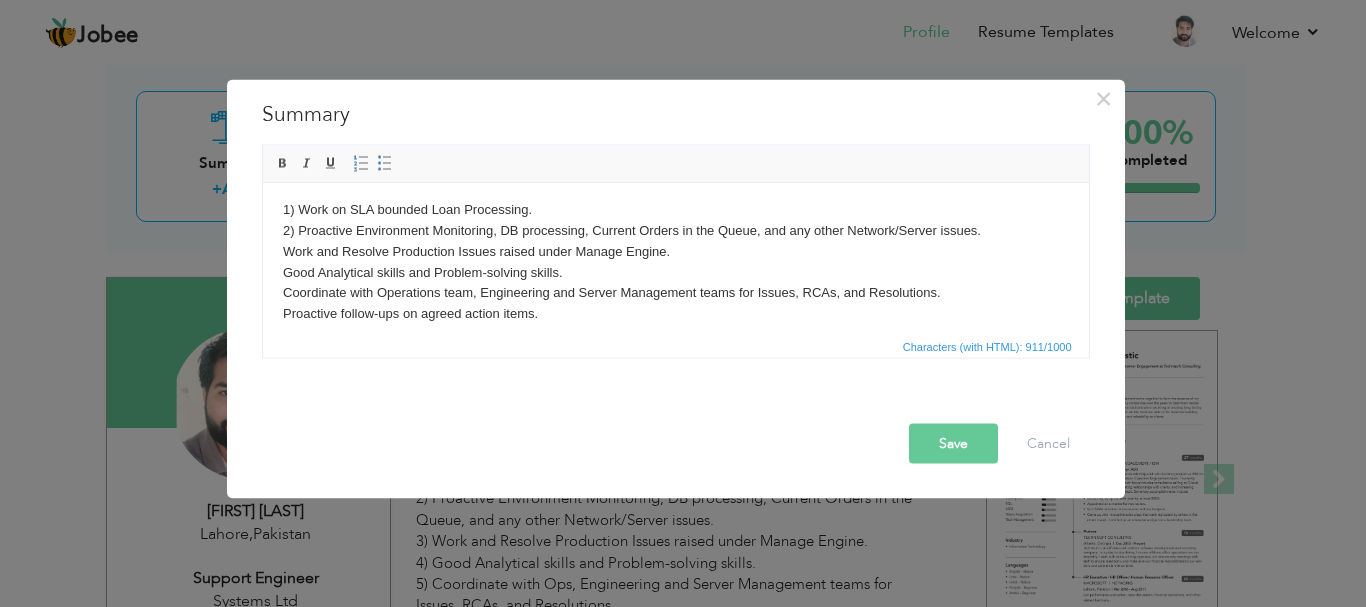click on "I have experienced of working with following state of the art and software industries standard approaches. 1) Work on SLA bounded Loan Processing. 2) Proactive Environment Monitoring, DB processing, Current Orders in the Queue, and any other Network/Server issues. Work and Resolve Production Issues raised under Manage Engine. Good Analytical skills and Problem-solving skills. Coordinate with Operations team, Engineering and Server Management teams for Issues, RCAs, and Resolutions. Proactive follow-ups on agreed action items. Technologies: Working knowledge and Experience in SQL, MS-SQL, T-SQL, .net/c# applications and Production Support Lifecycle." at bounding box center (675, 283) 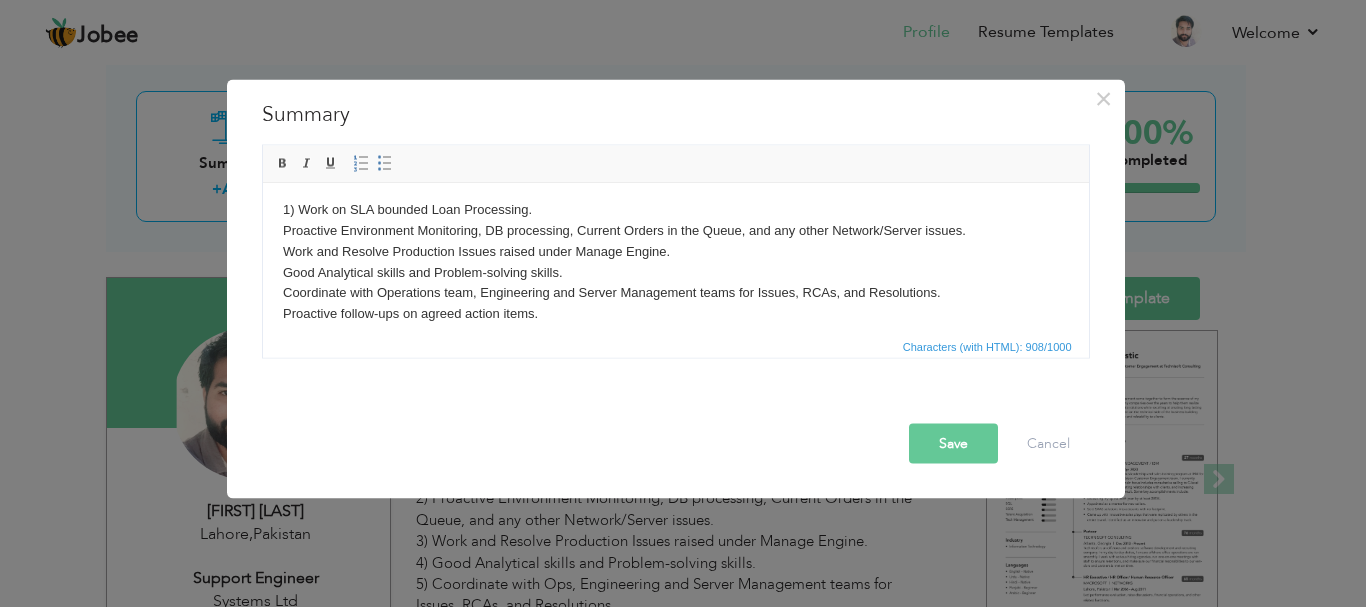 click on "I have experienced of working with following state of the art and software industries standard approaches. 1) Work on SLA bounded Loan Processing. Proactive Environment Monitoring, DB processing, Current Orders in the Queue, and any other Network/Server issues. Work and Resolve Production Issues raised under Manage Engine. Good Analytical skills and Problem-solving skills. Coordinate with Operations team, Engineering and Server Management teams for Issues, RCAs, and Resolutions. Proactive follow-ups on agreed action items. Technologies: Working knowledge and Experience in SQL, MS-SQL, T-SQL, .net/c# applications and Production Support Lifecycle." at bounding box center (675, 283) 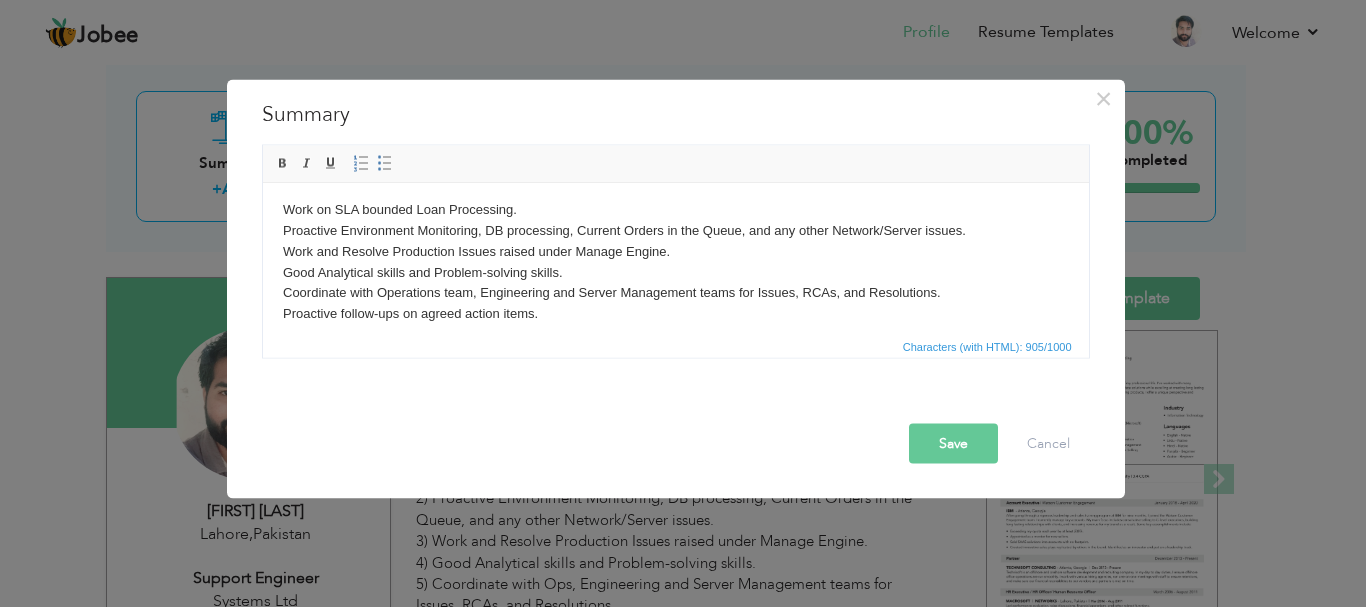 click on "Save" at bounding box center [953, 443] 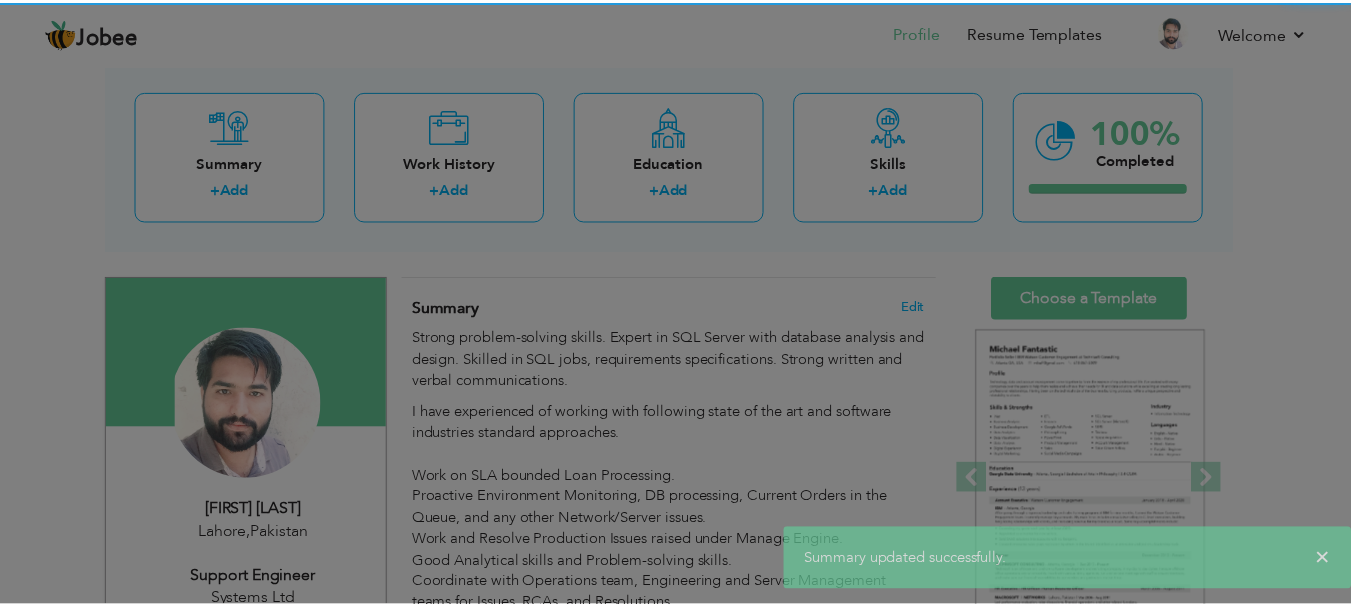scroll, scrollTop: 0, scrollLeft: 0, axis: both 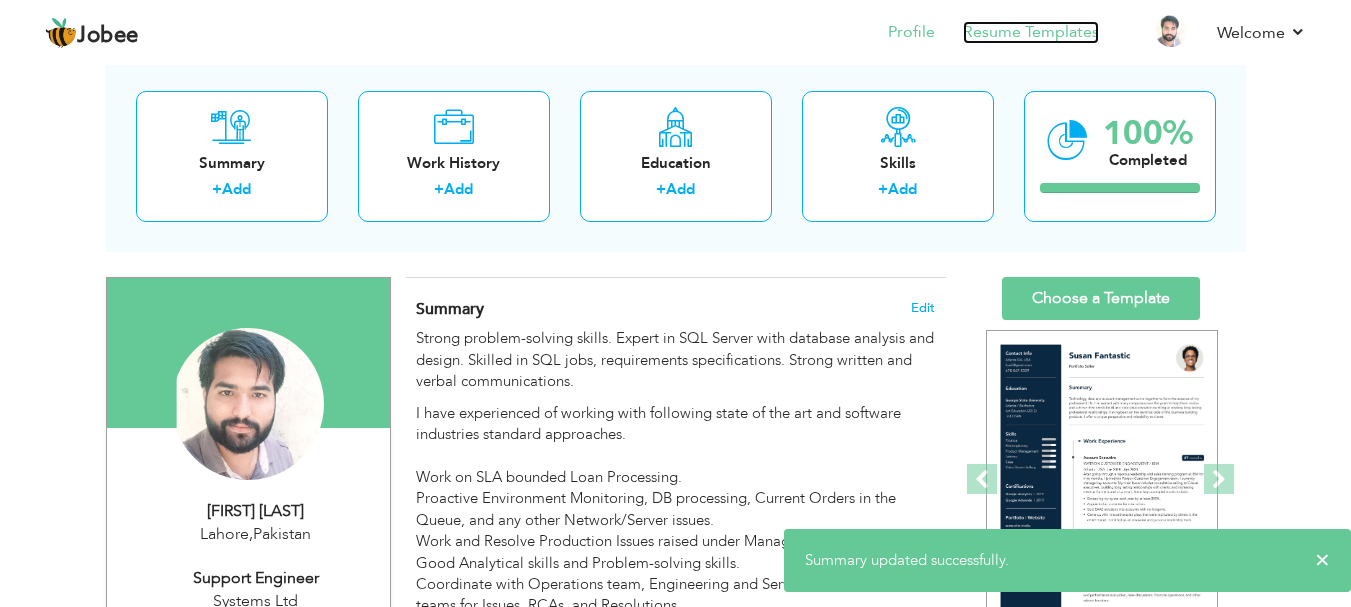 click on "Resume Templates" at bounding box center [1031, 32] 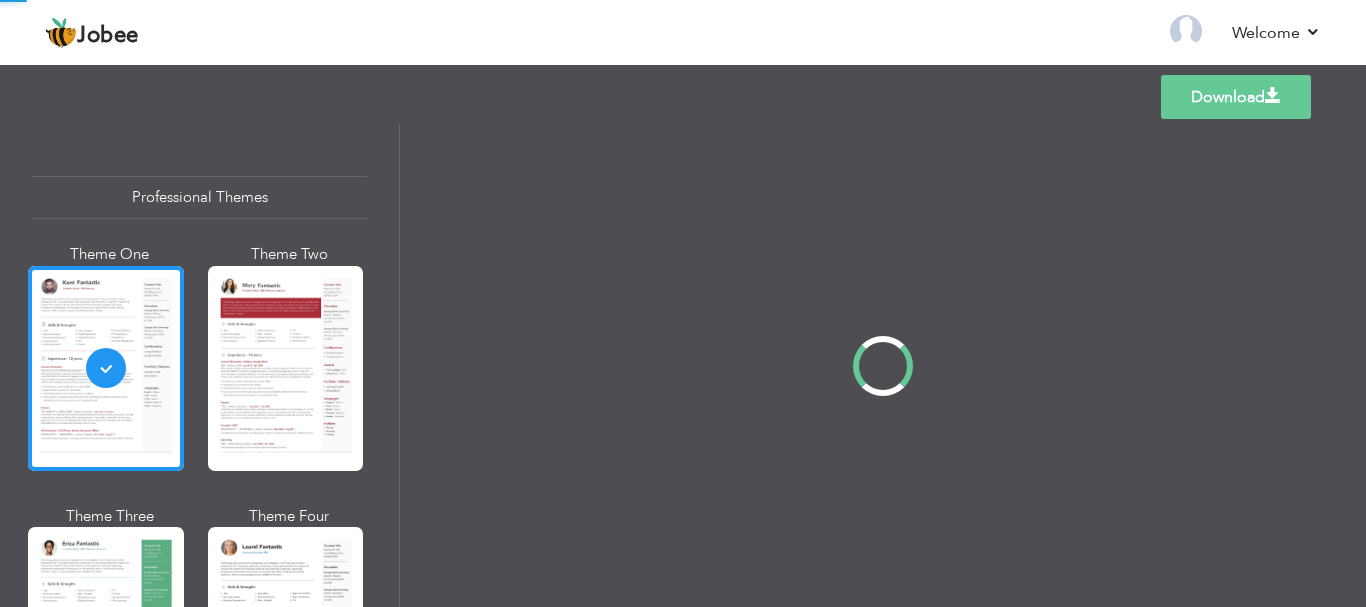 scroll, scrollTop: 0, scrollLeft: 0, axis: both 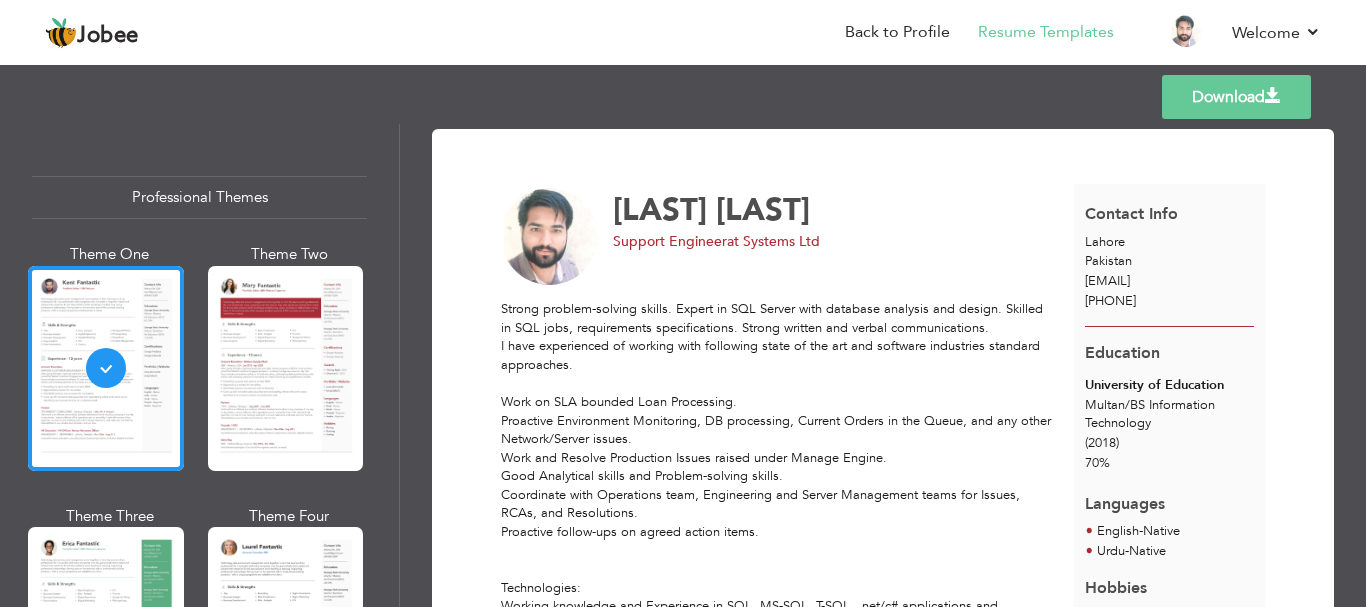 click on "Download" at bounding box center (1236, 97) 